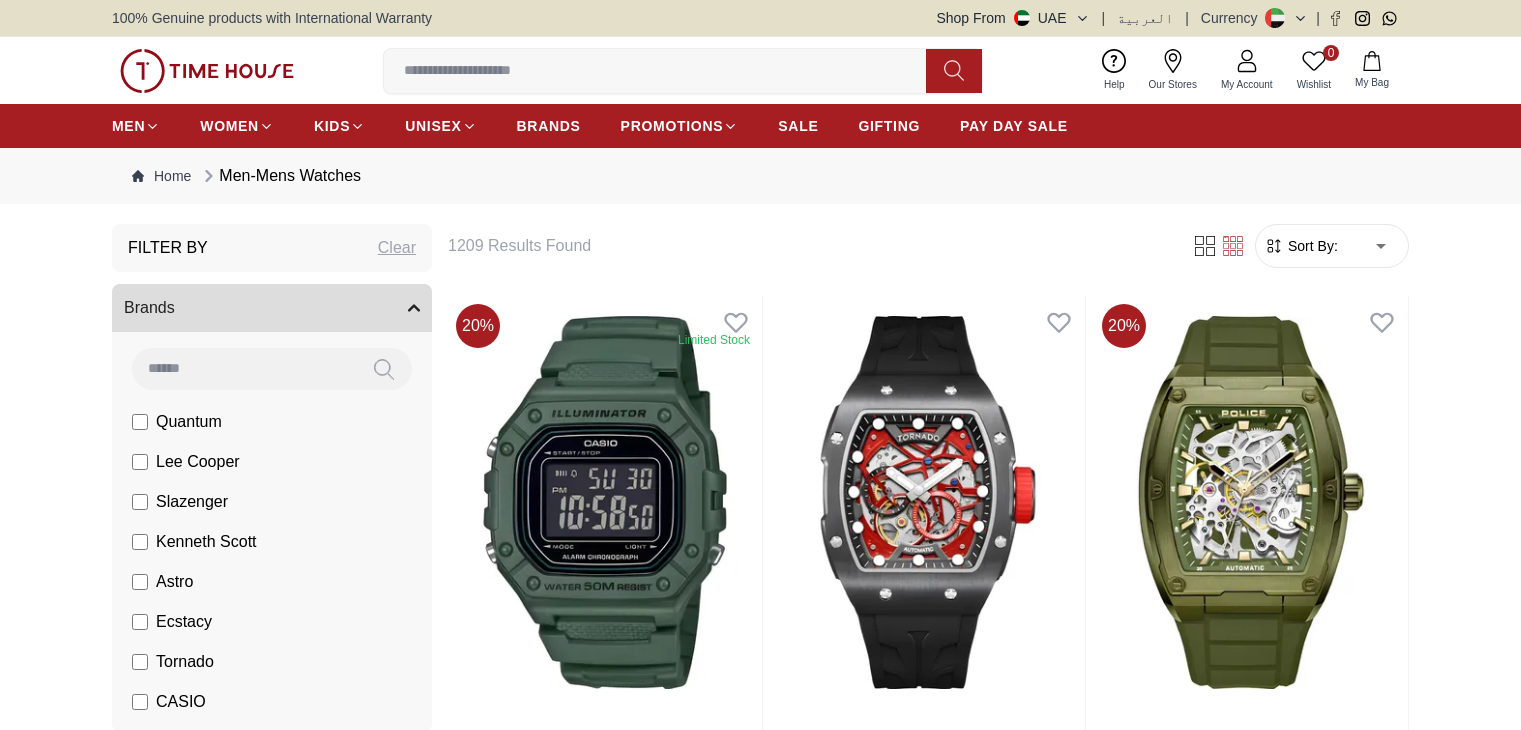 scroll, scrollTop: 0, scrollLeft: 0, axis: both 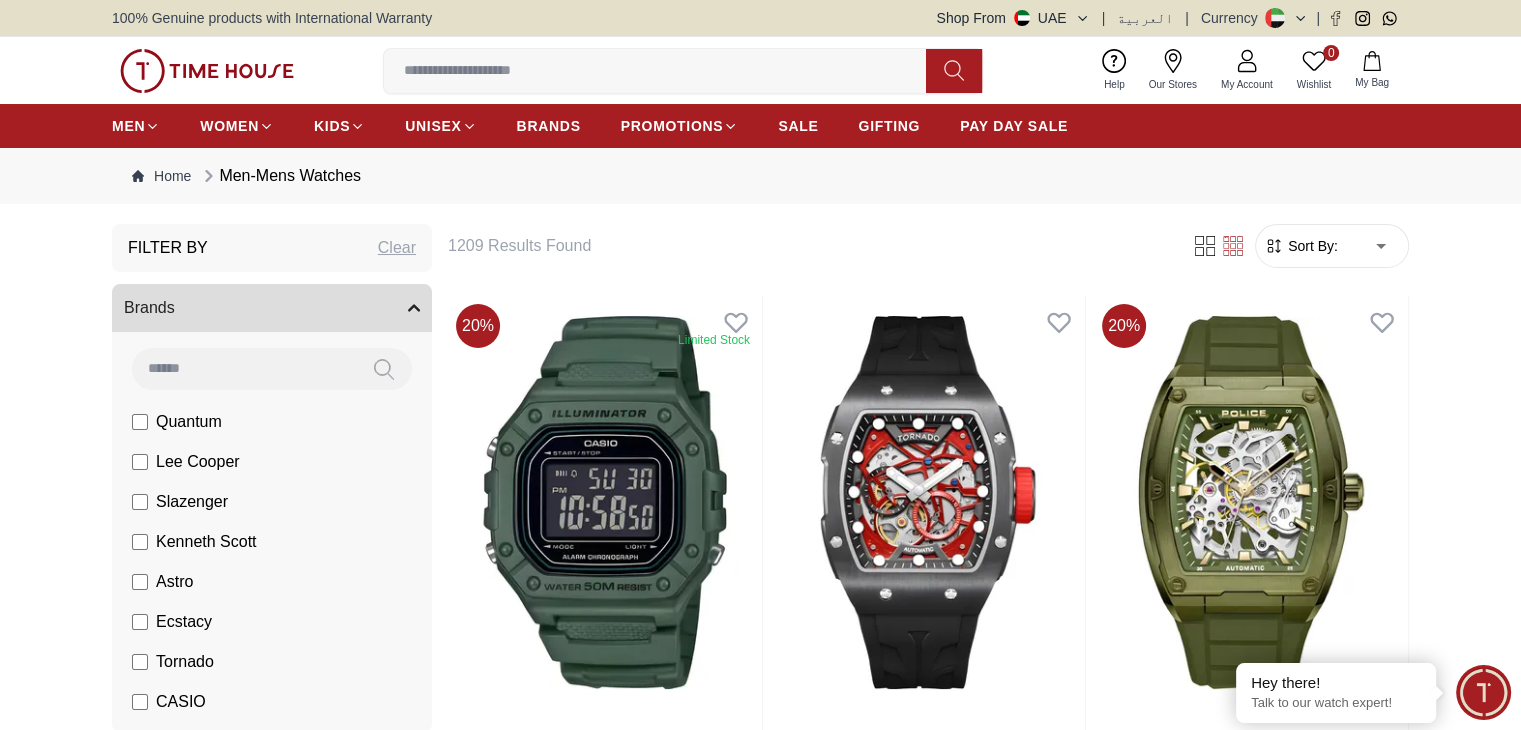 click at bounding box center [663, 71] 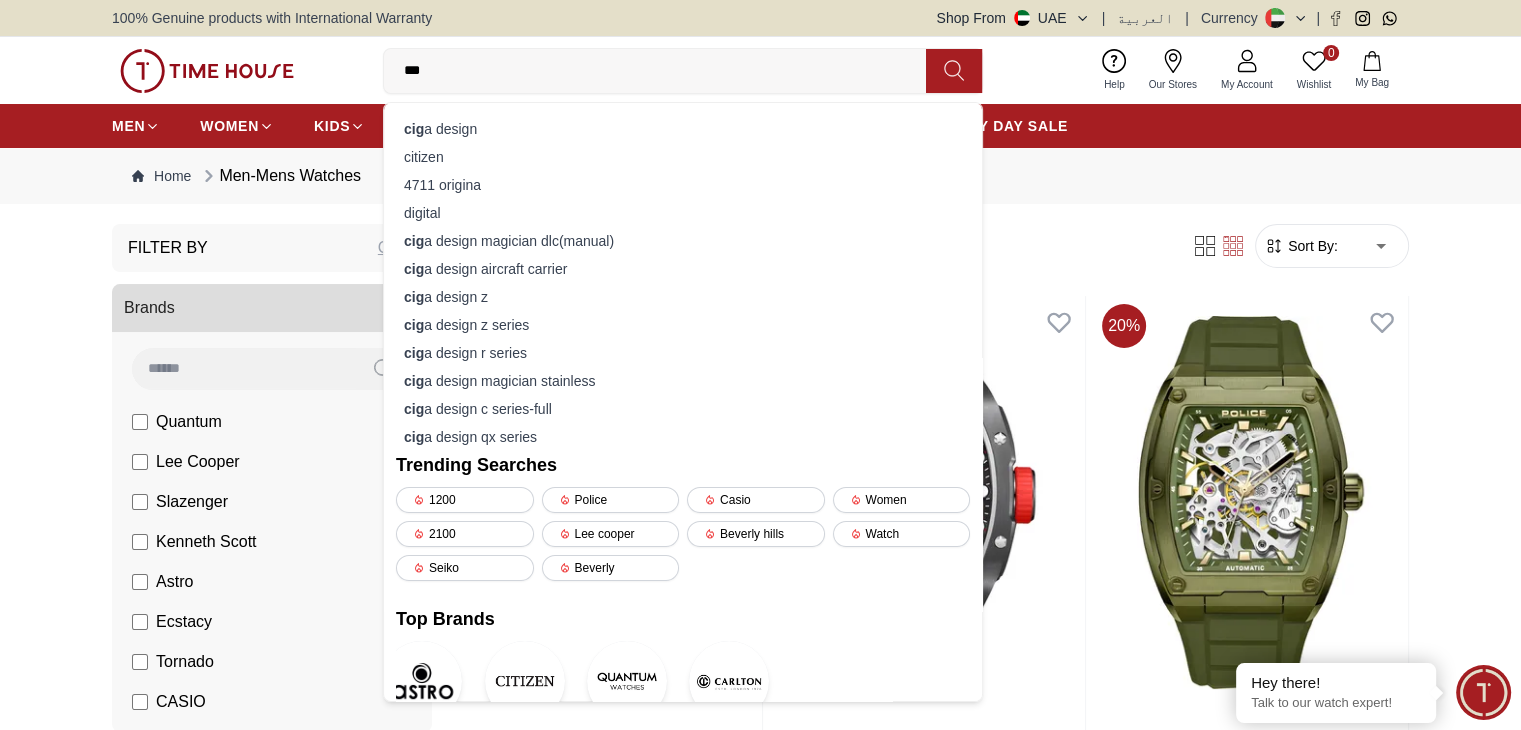 type on "****" 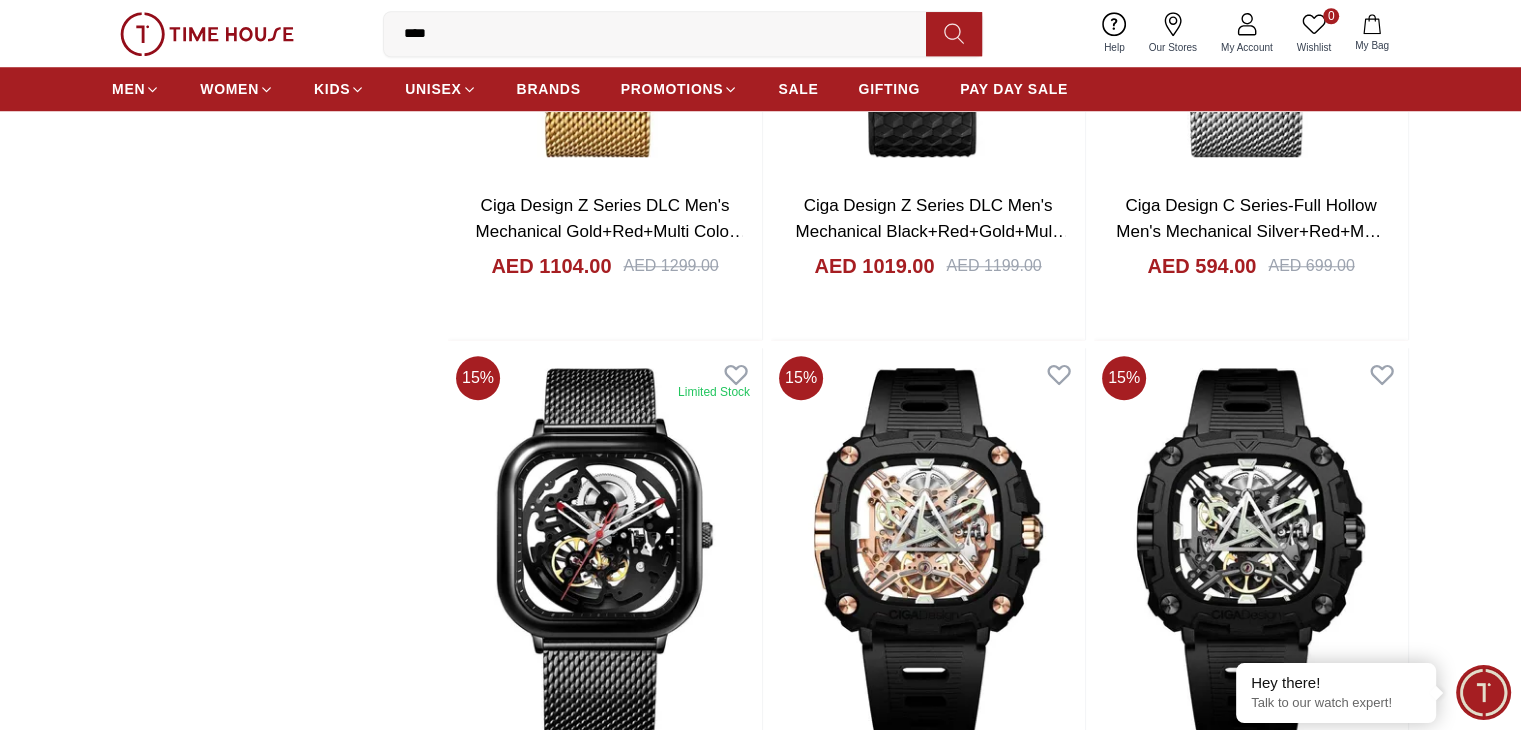 scroll, scrollTop: 1700, scrollLeft: 0, axis: vertical 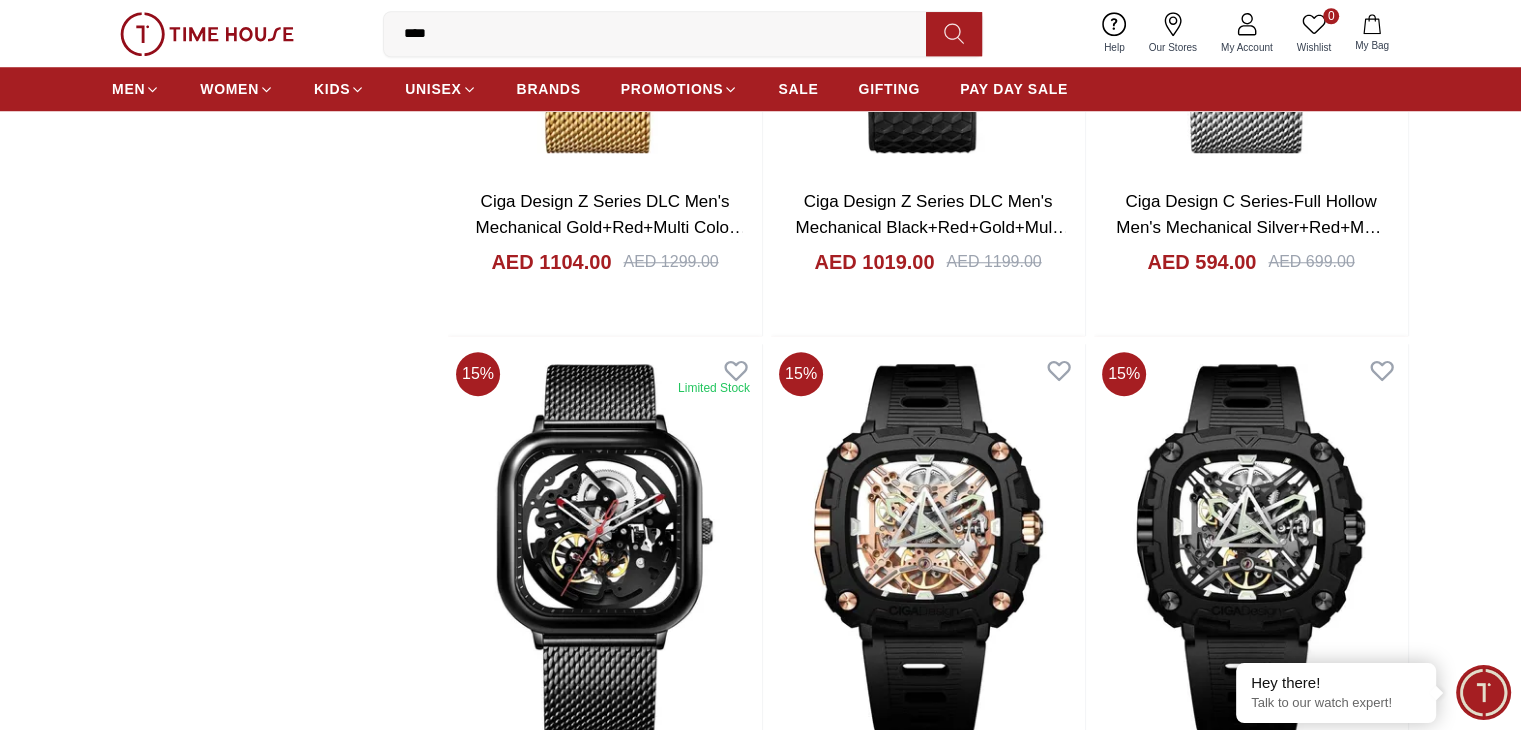 click at bounding box center (605, 1135) 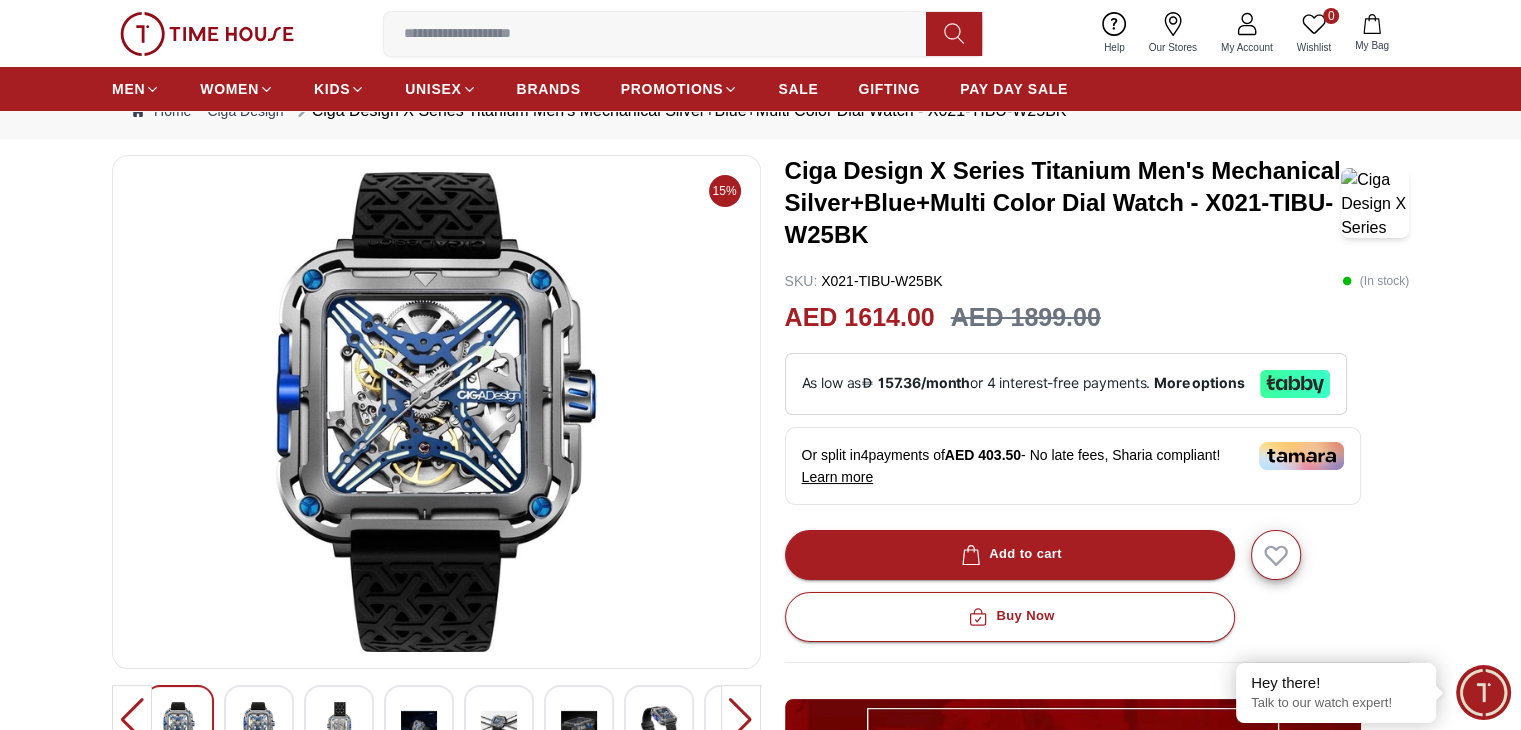 scroll, scrollTop: 100, scrollLeft: 0, axis: vertical 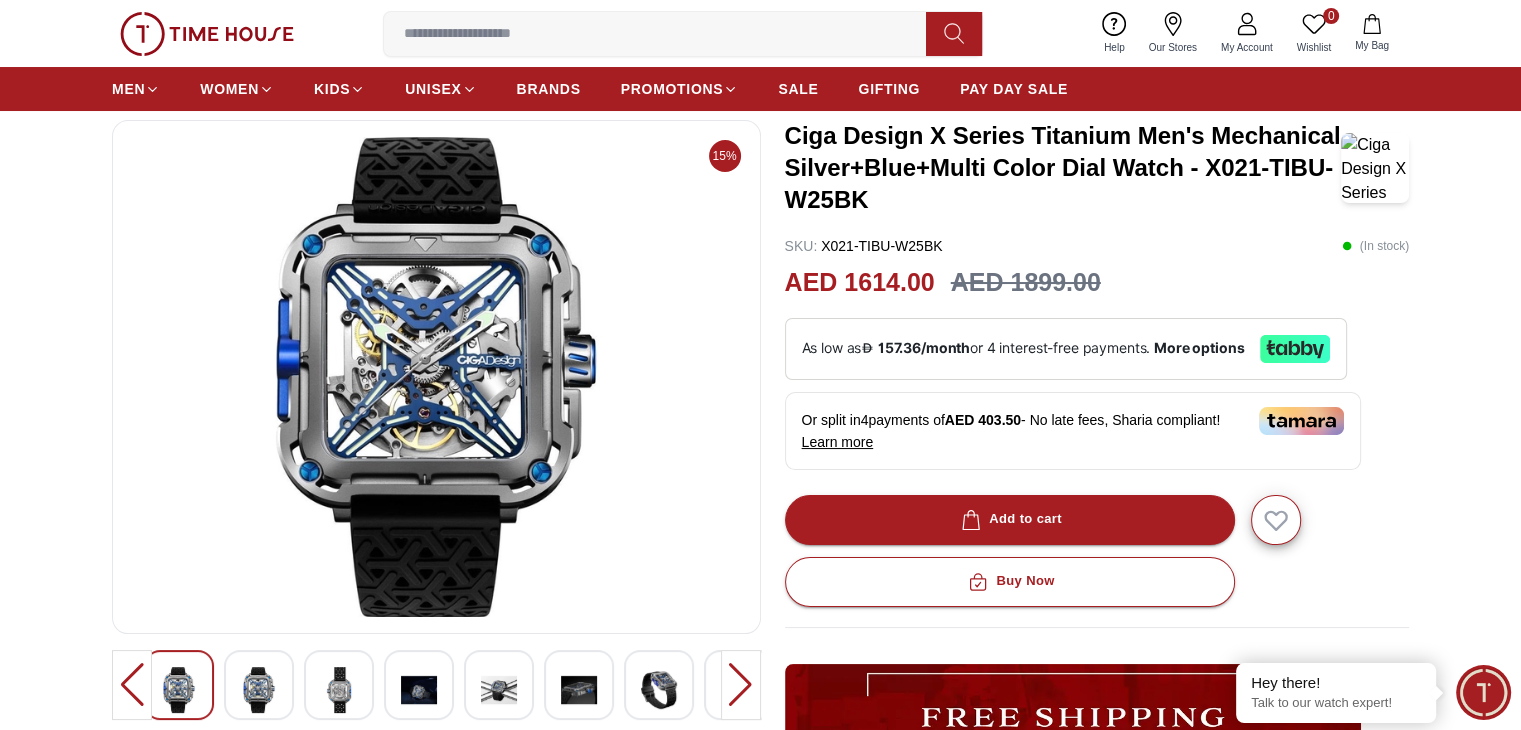 click at bounding box center [436, 689] 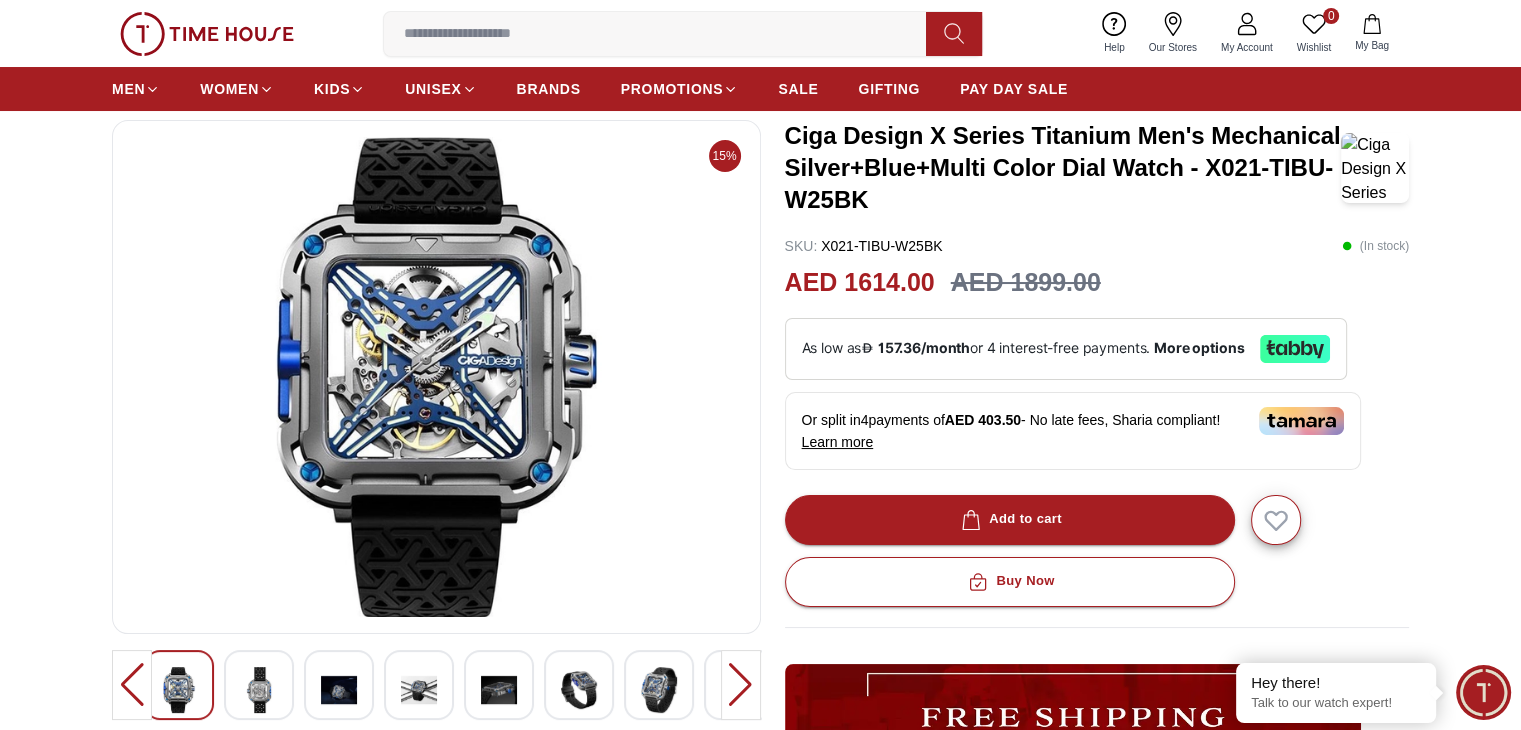 click at bounding box center [339, 685] 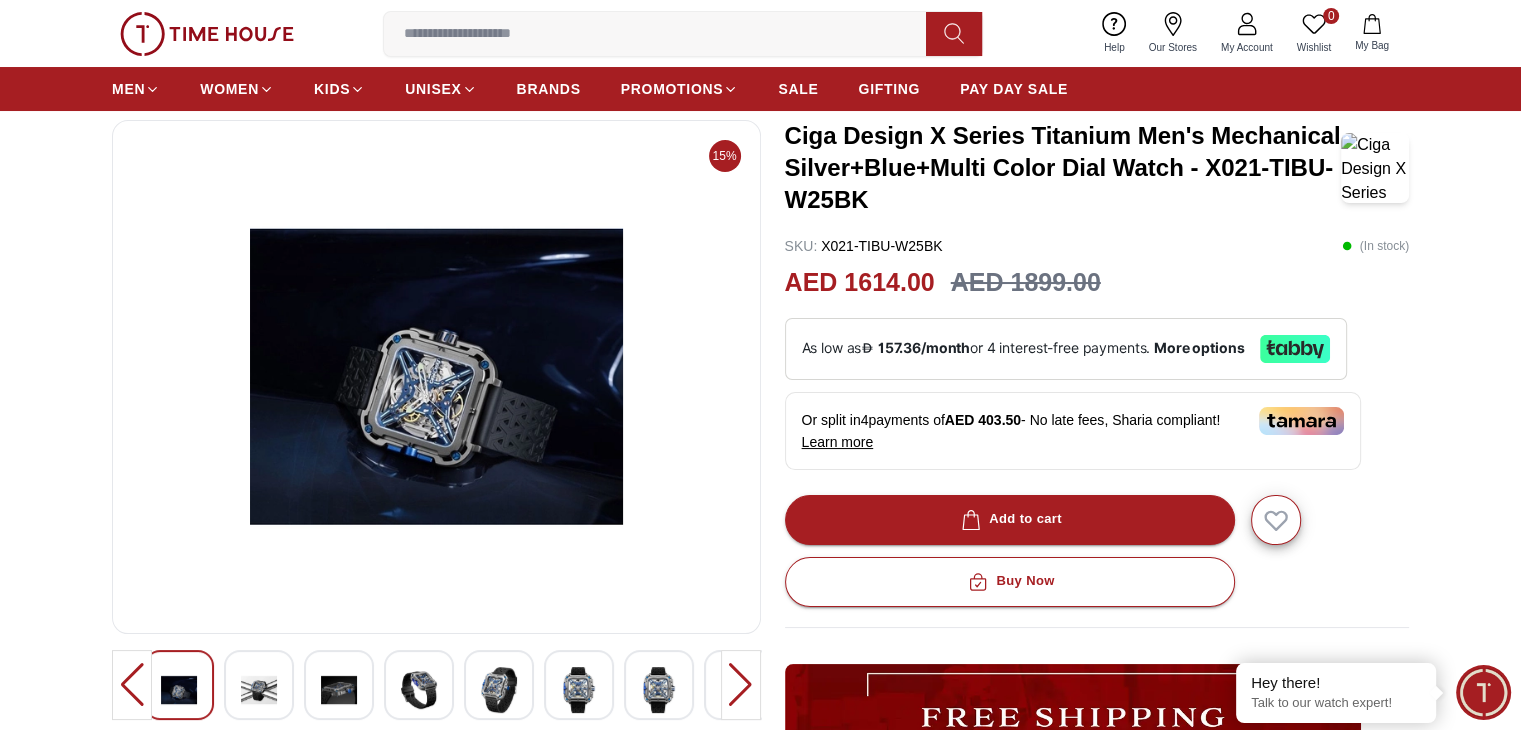 click at bounding box center (419, 690) 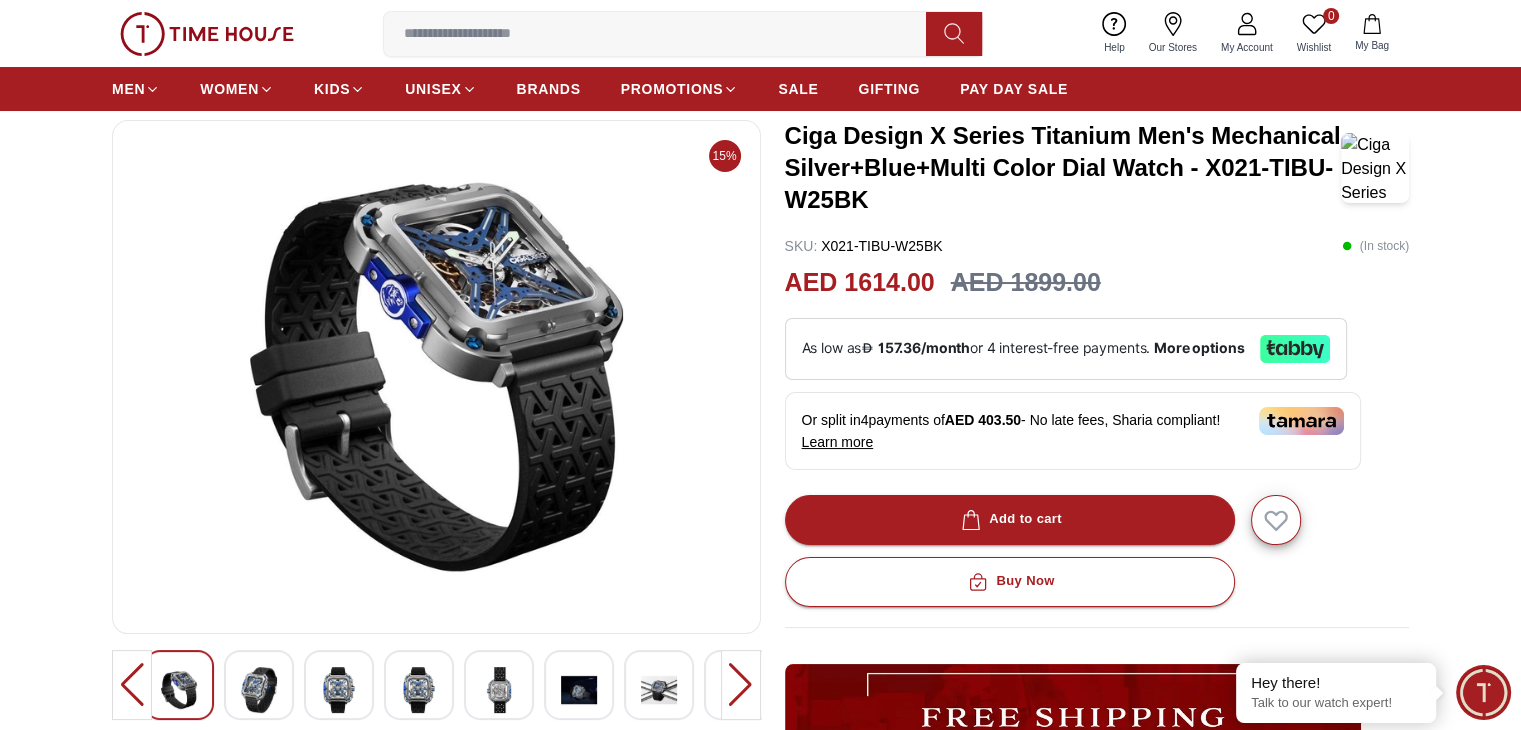 click at bounding box center (499, 690) 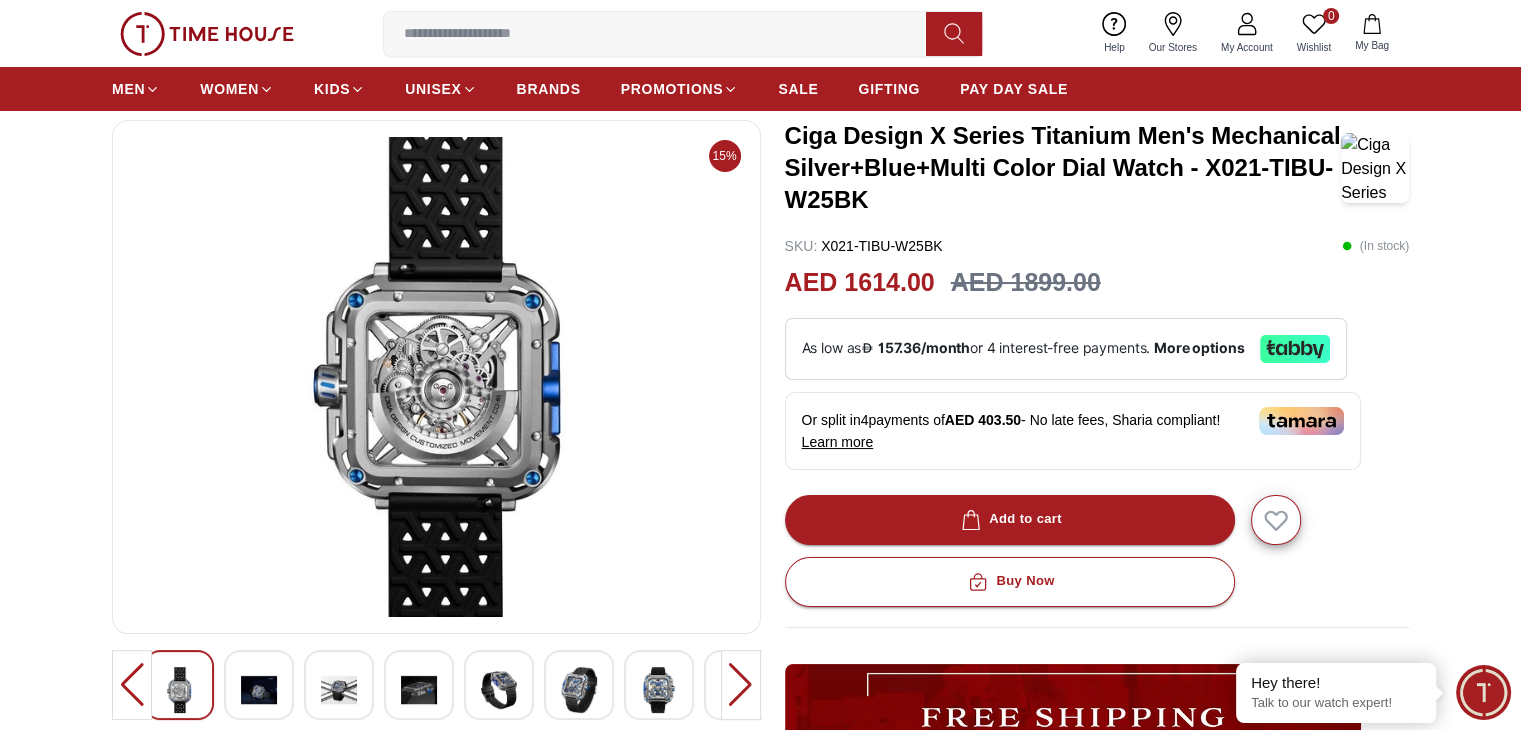 click at bounding box center [579, 690] 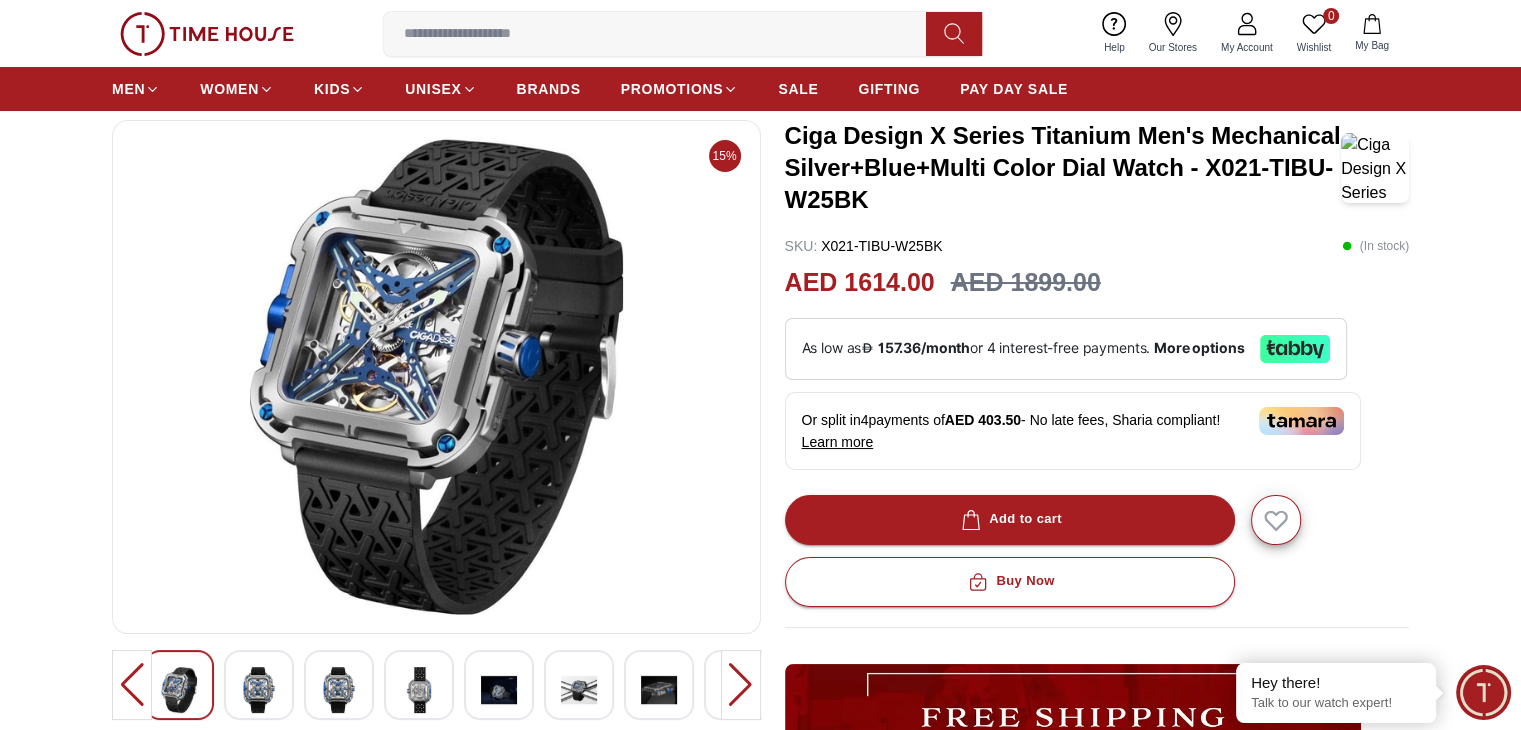 click at bounding box center [579, 690] 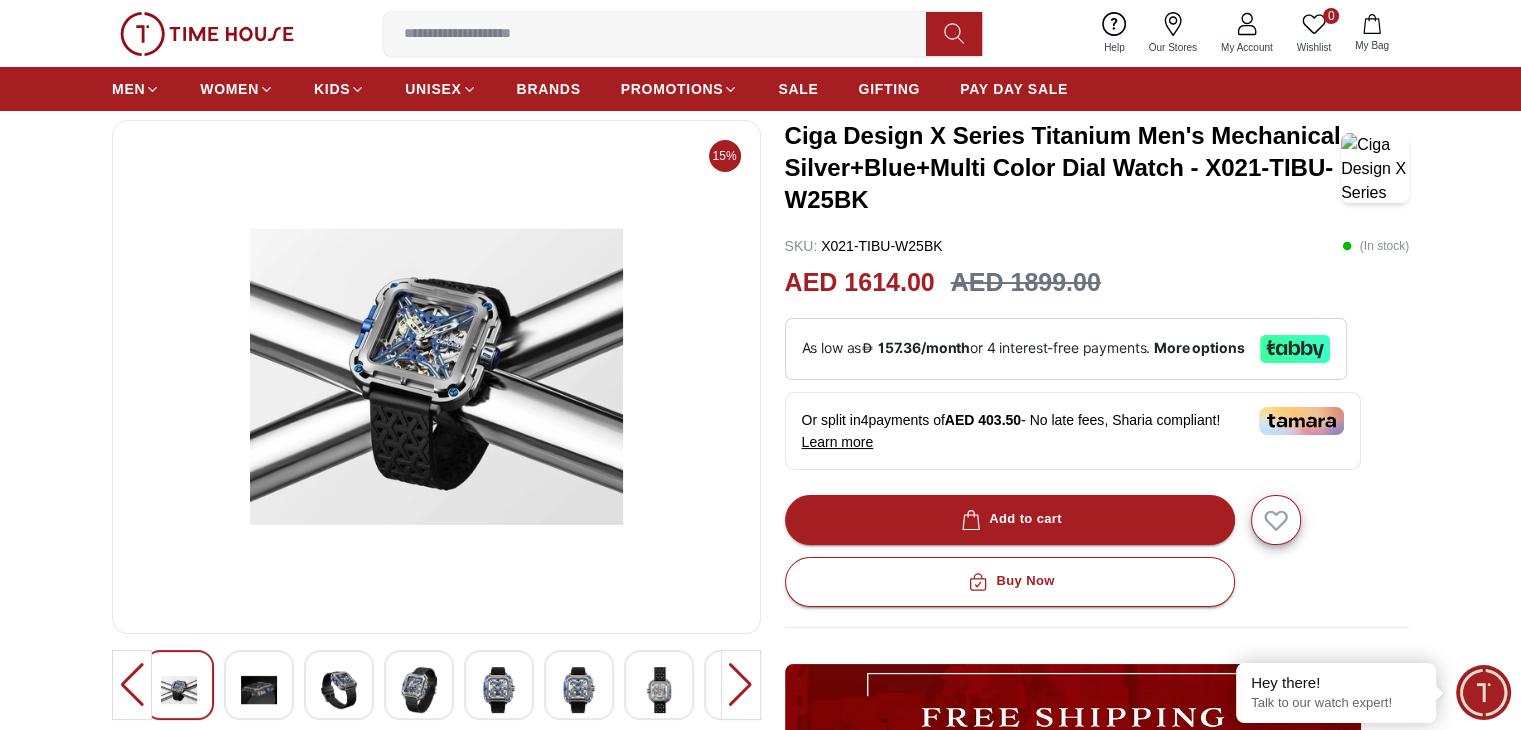 click at bounding box center (659, 690) 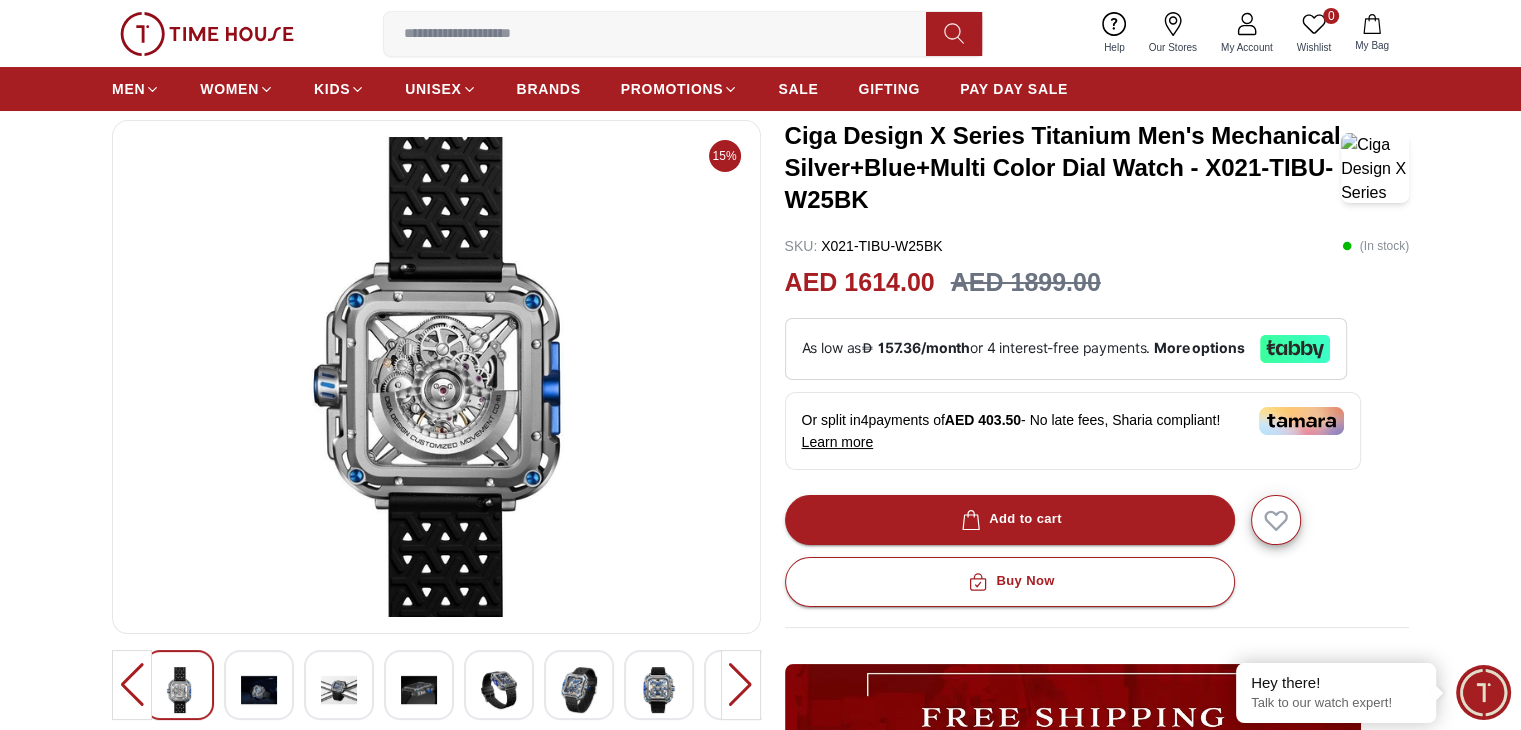 click at bounding box center (741, 685) 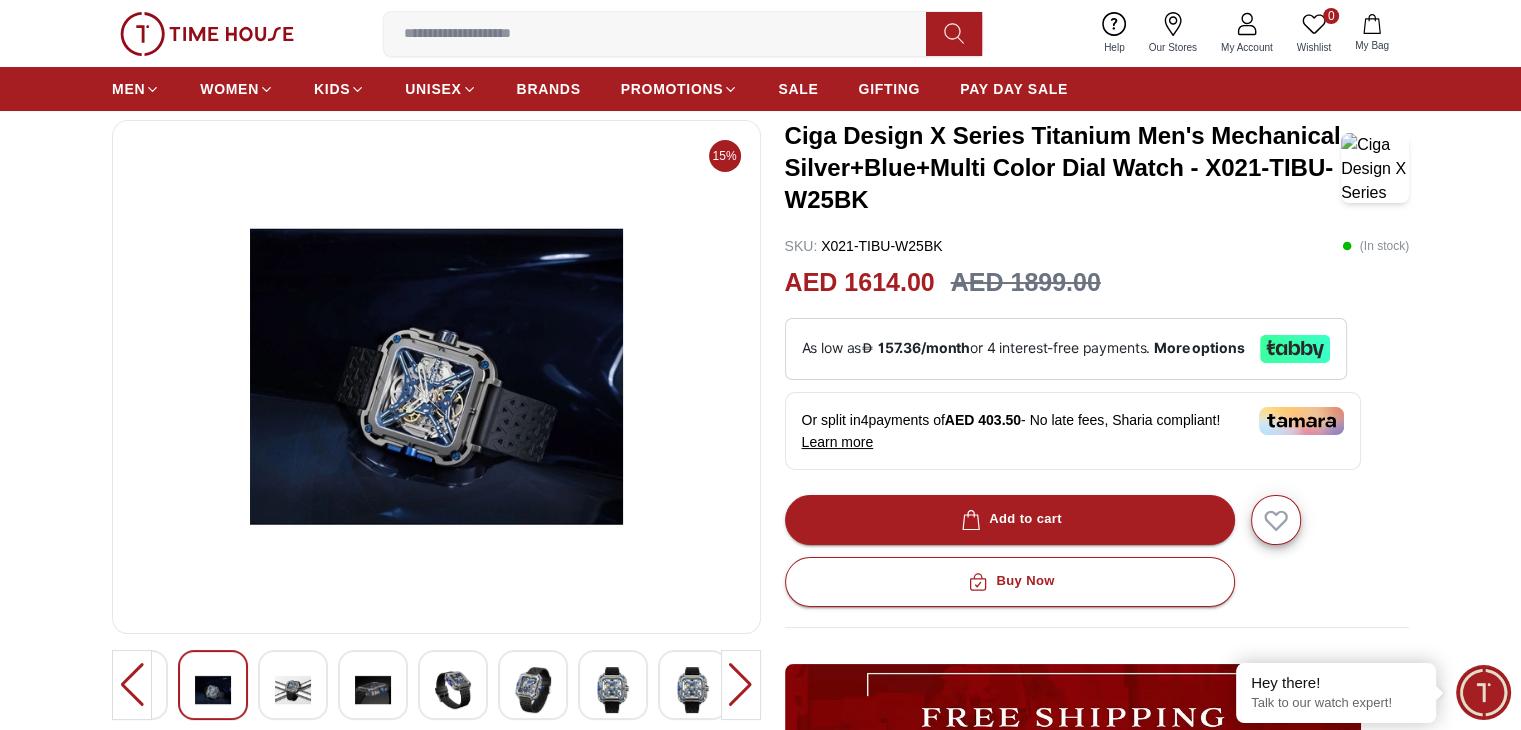 click at bounding box center [693, 690] 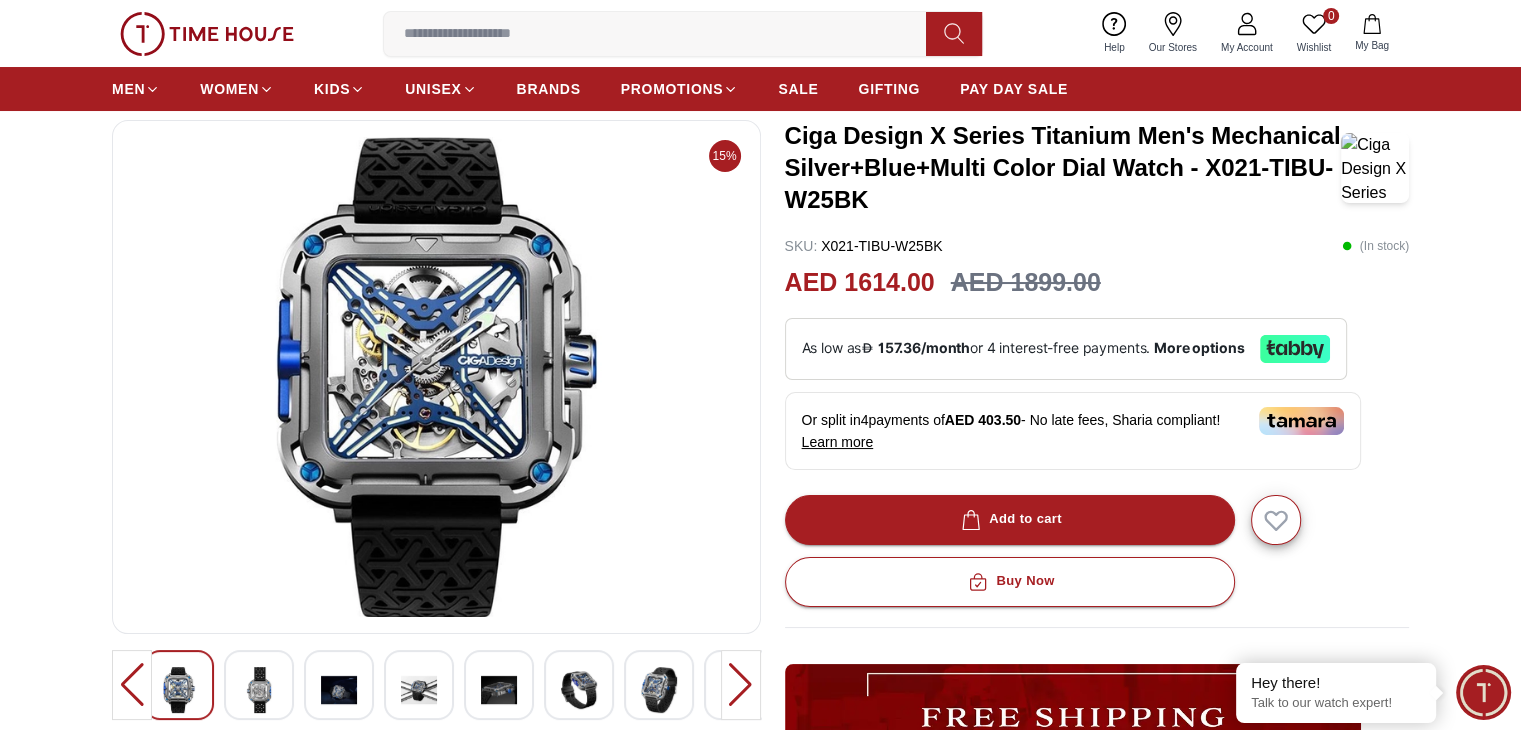 click at bounding box center [259, 690] 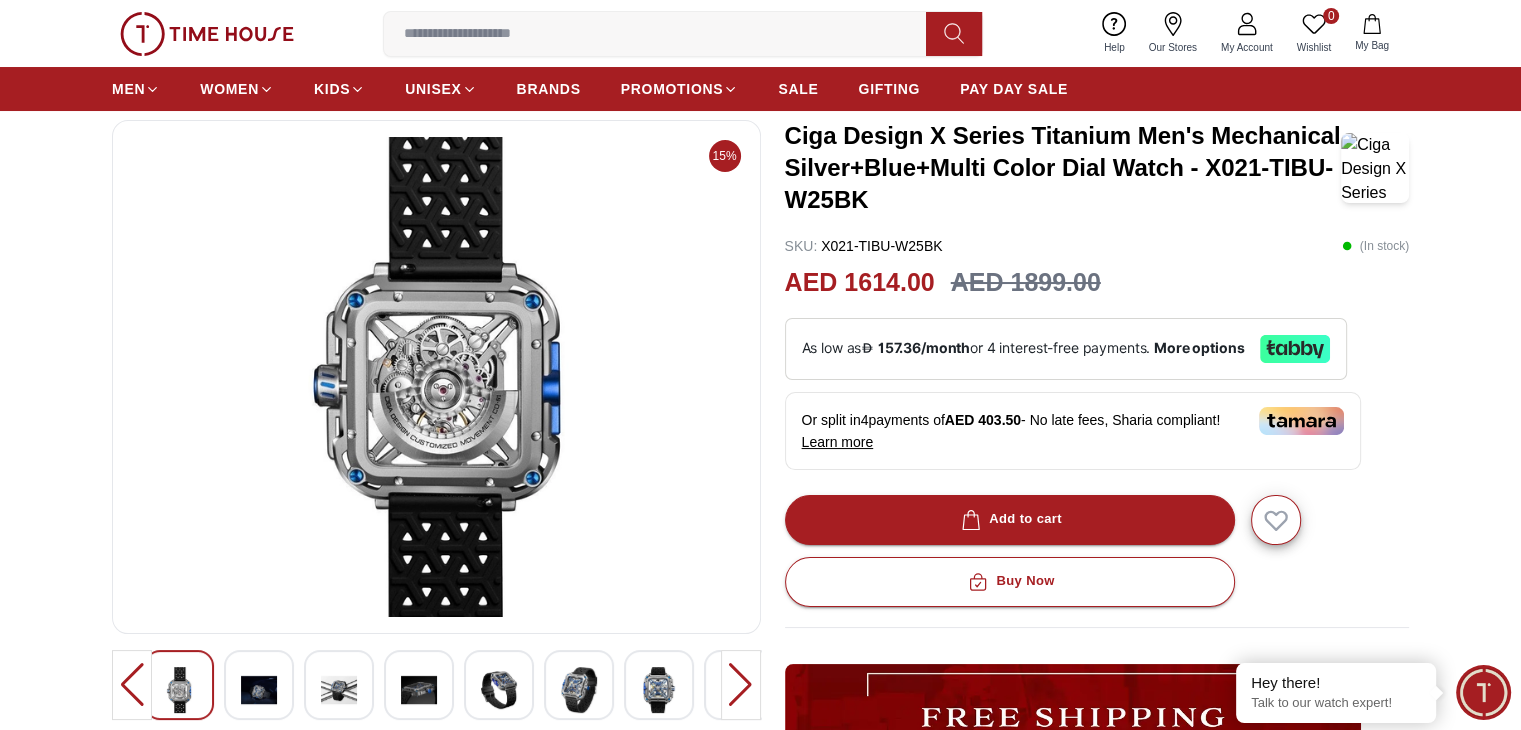 click at bounding box center (339, 690) 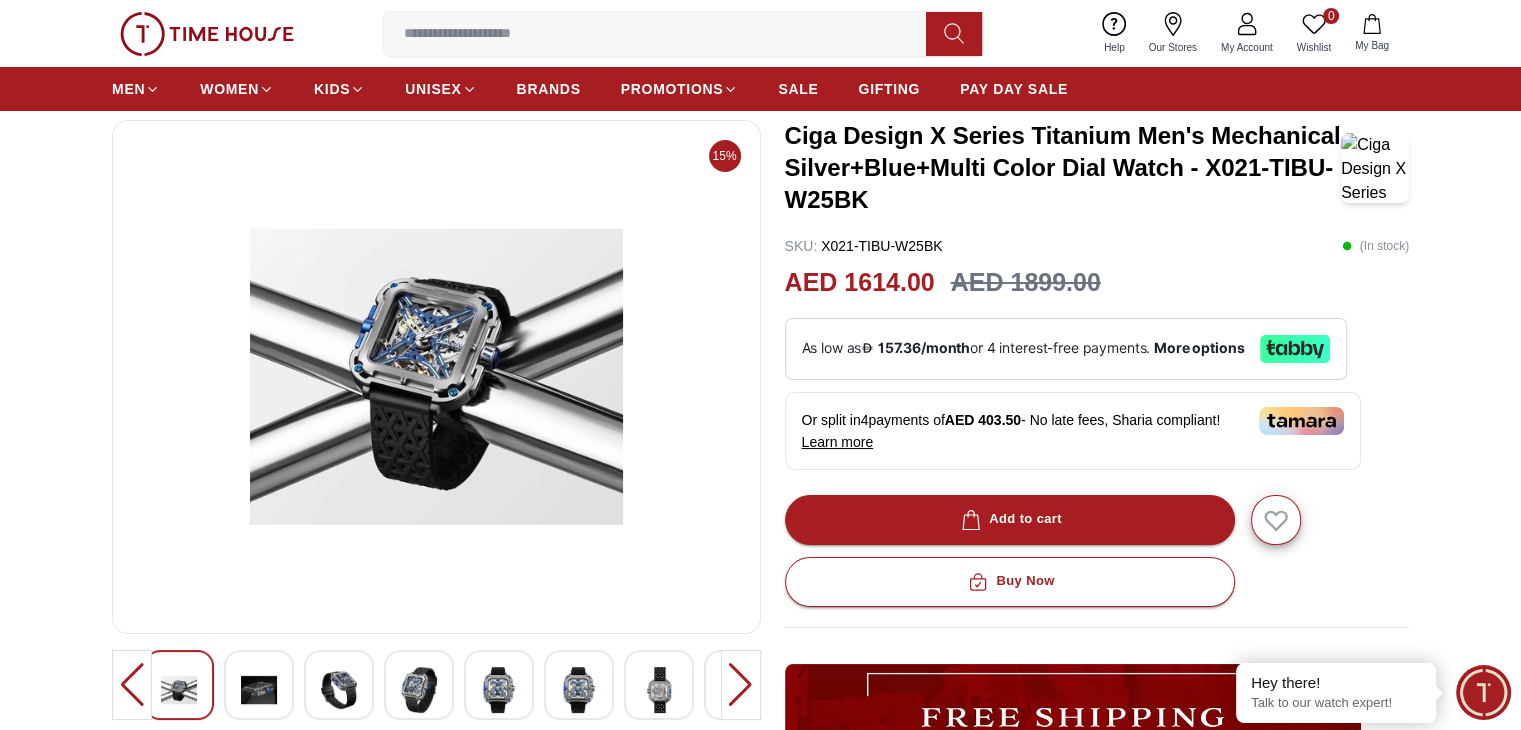 click at bounding box center [419, 690] 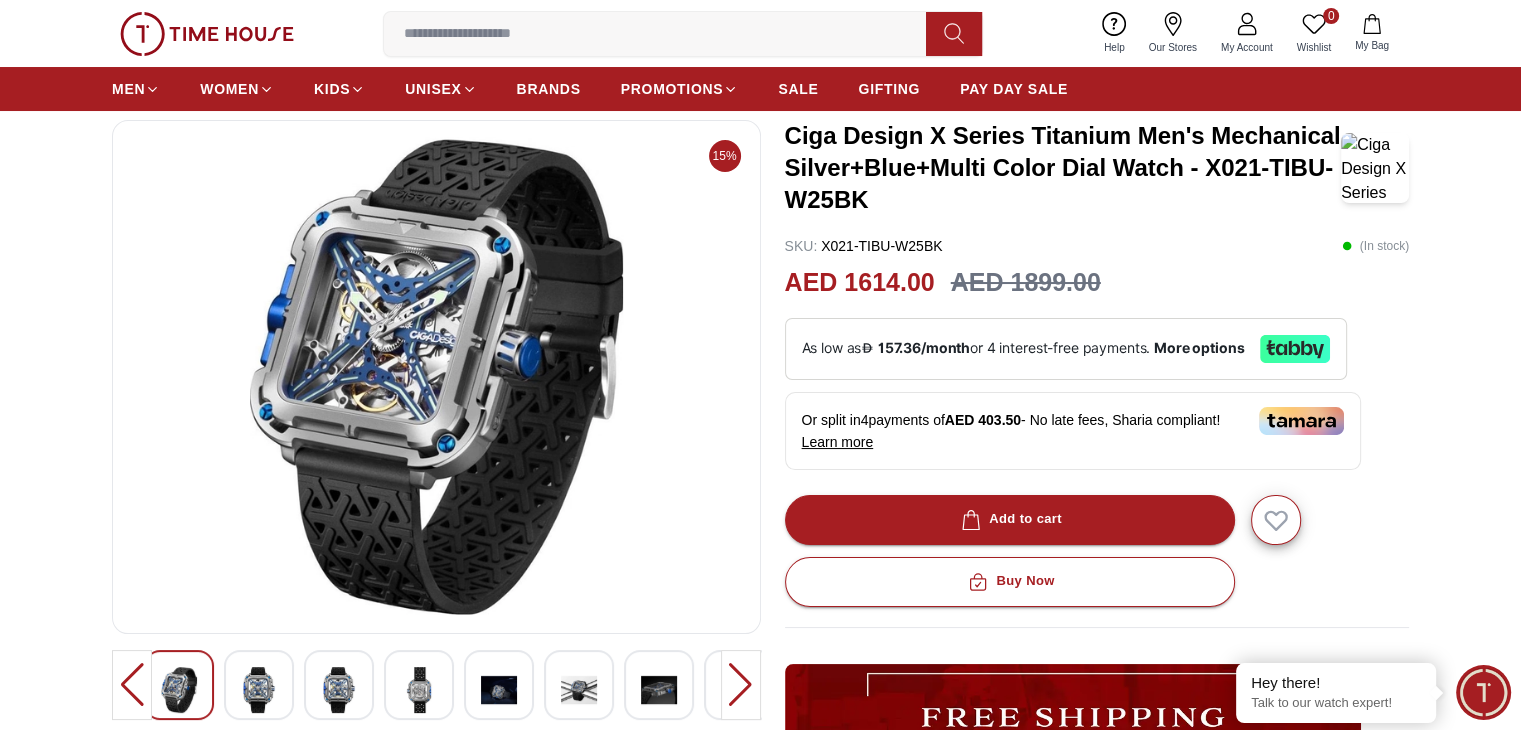 click at bounding box center [499, 690] 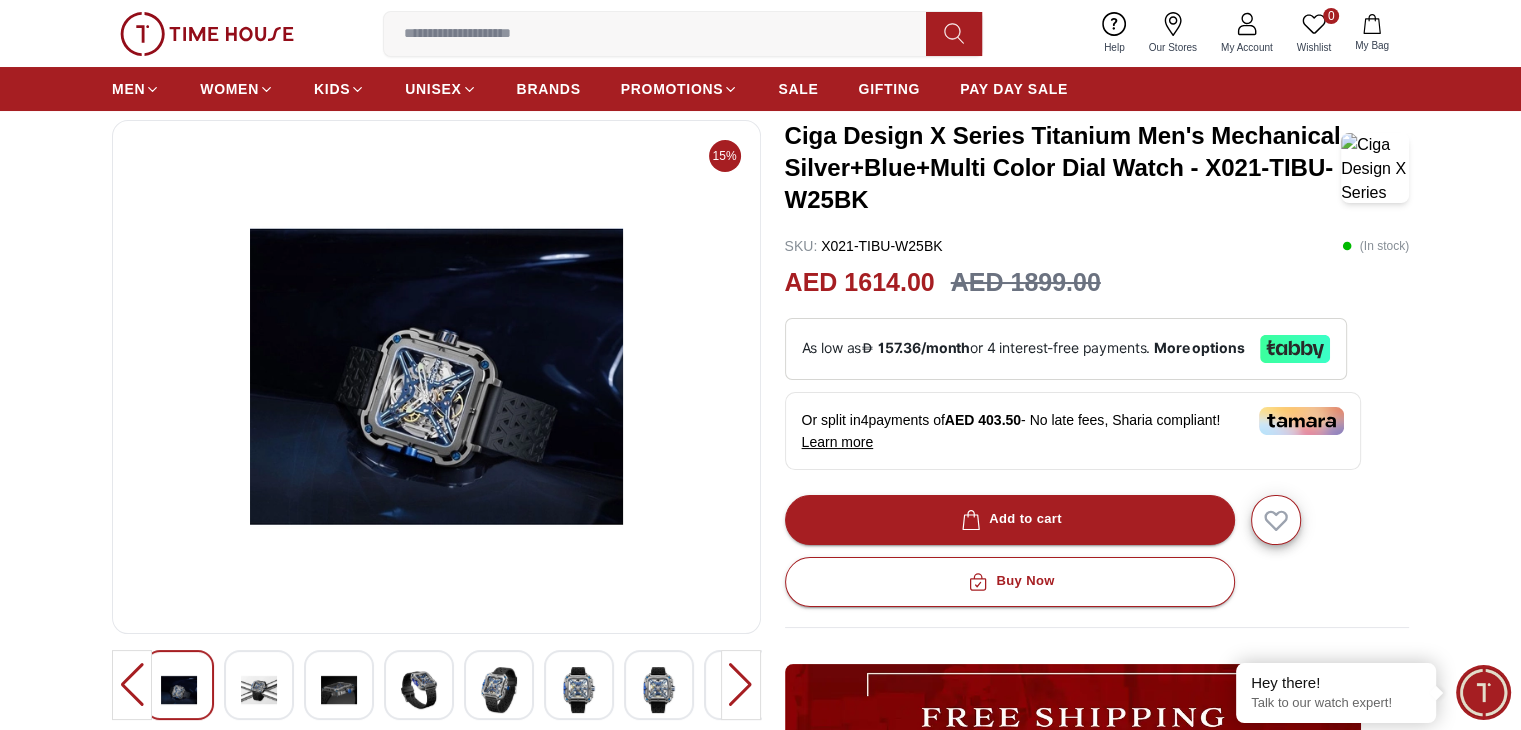 click at bounding box center [579, 690] 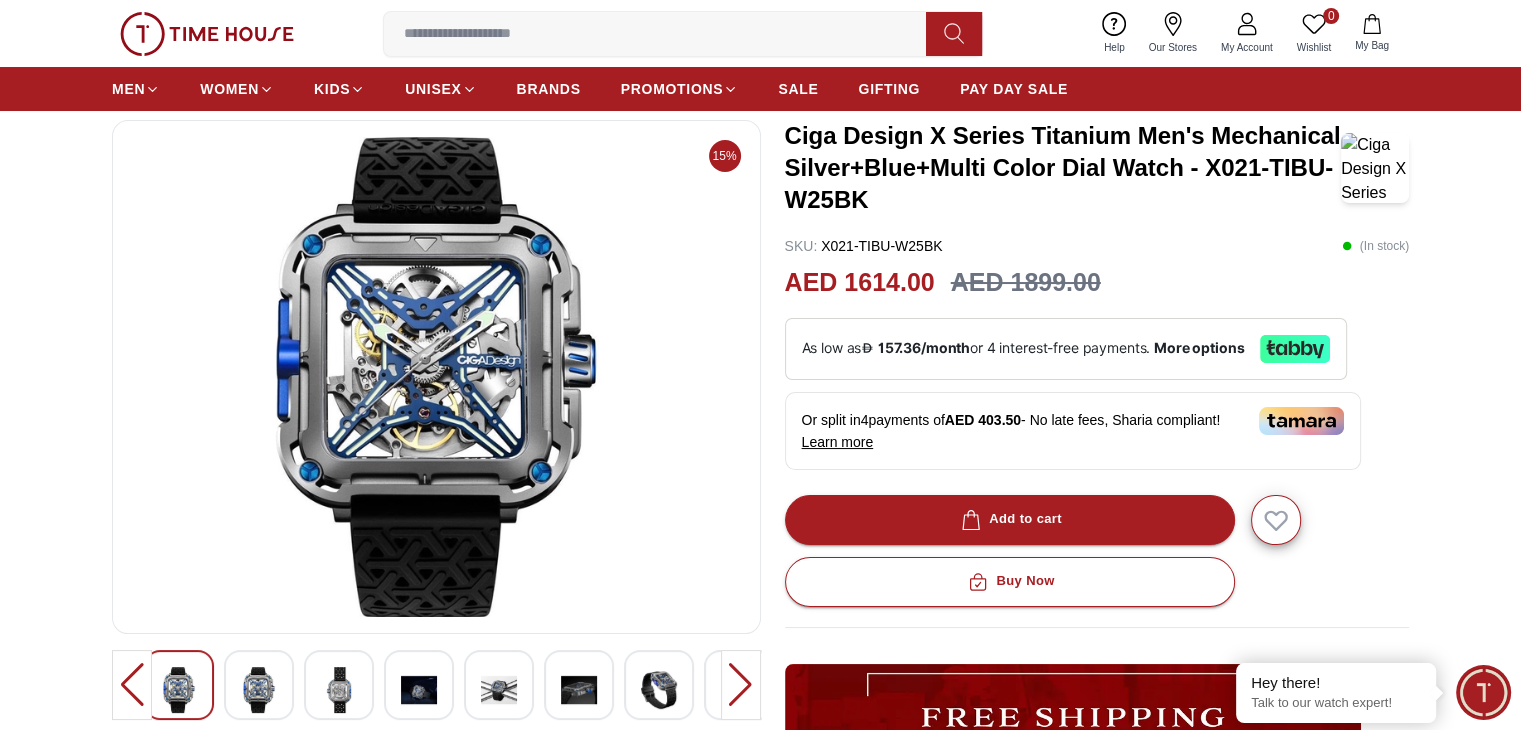 click at bounding box center (659, 690) 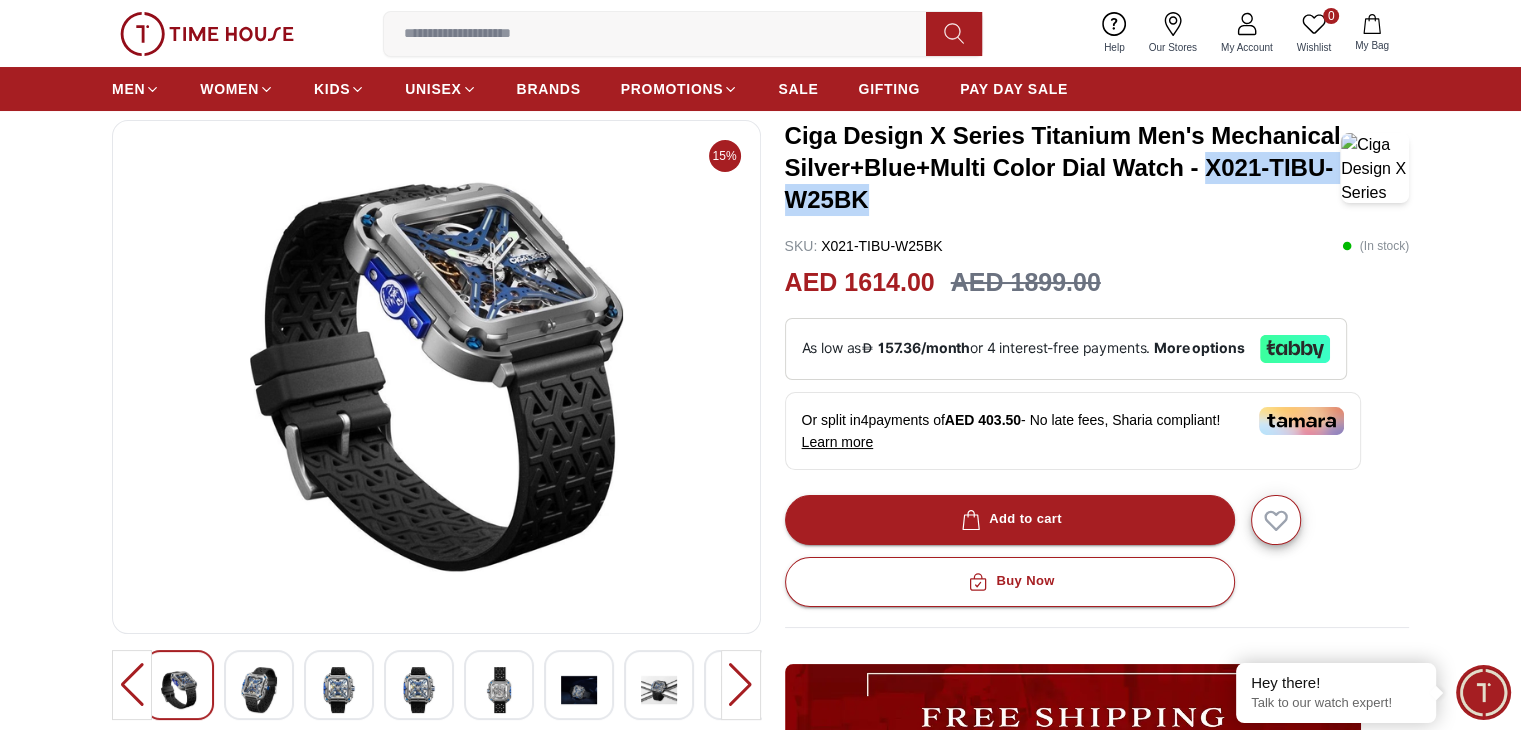 drag, startPoint x: 1208, startPoint y: 165, endPoint x: 1217, endPoint y: 200, distance: 36.138622 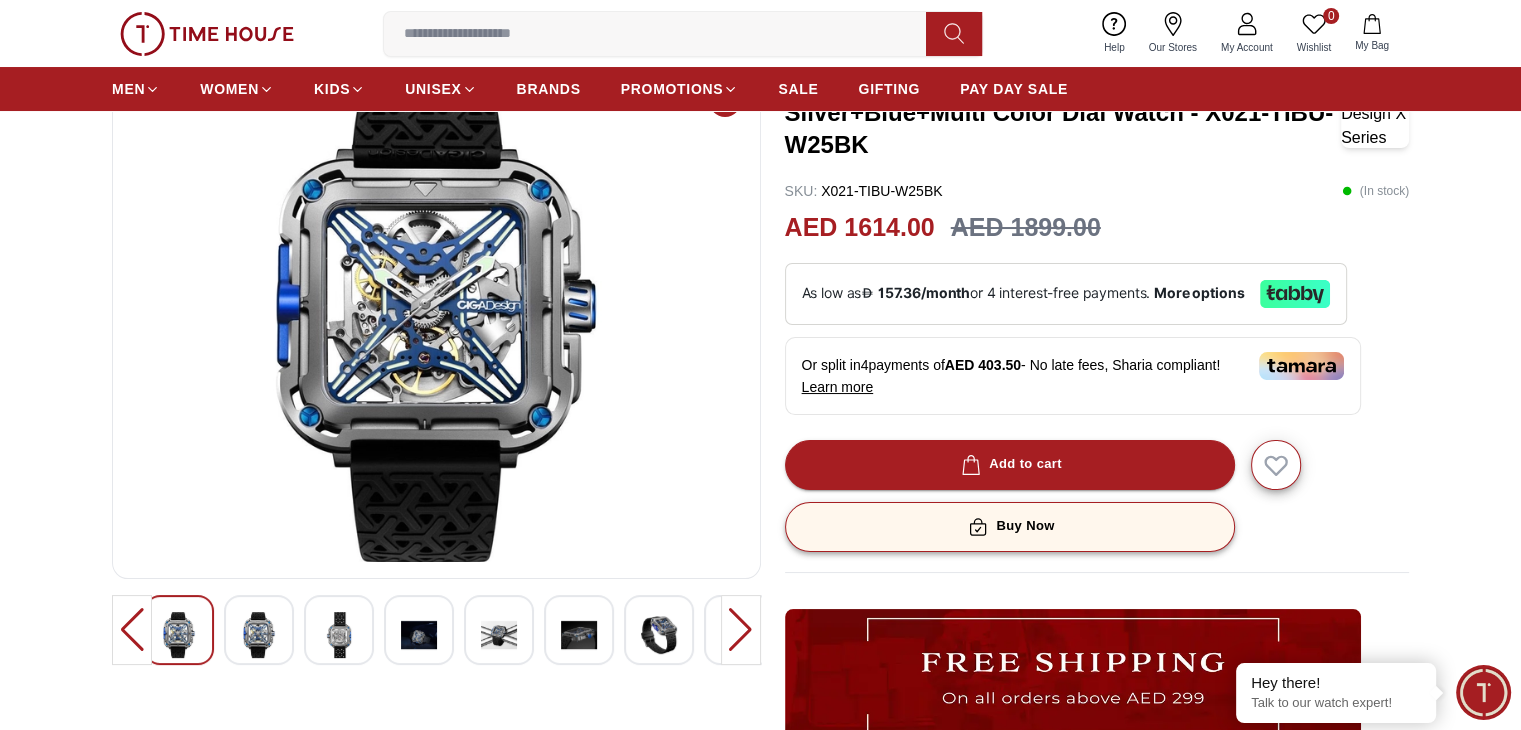 scroll, scrollTop: 200, scrollLeft: 0, axis: vertical 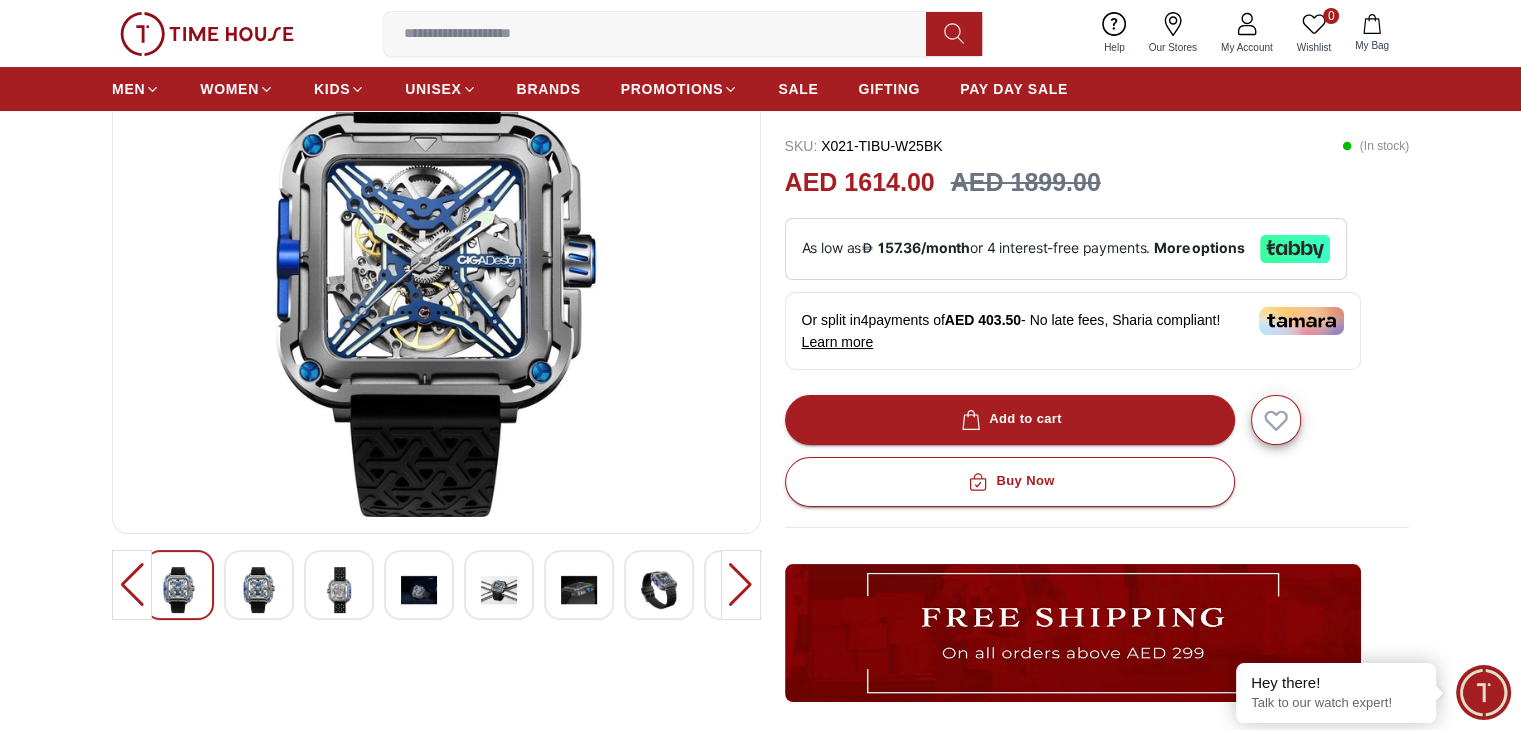 click at bounding box center (741, 585) 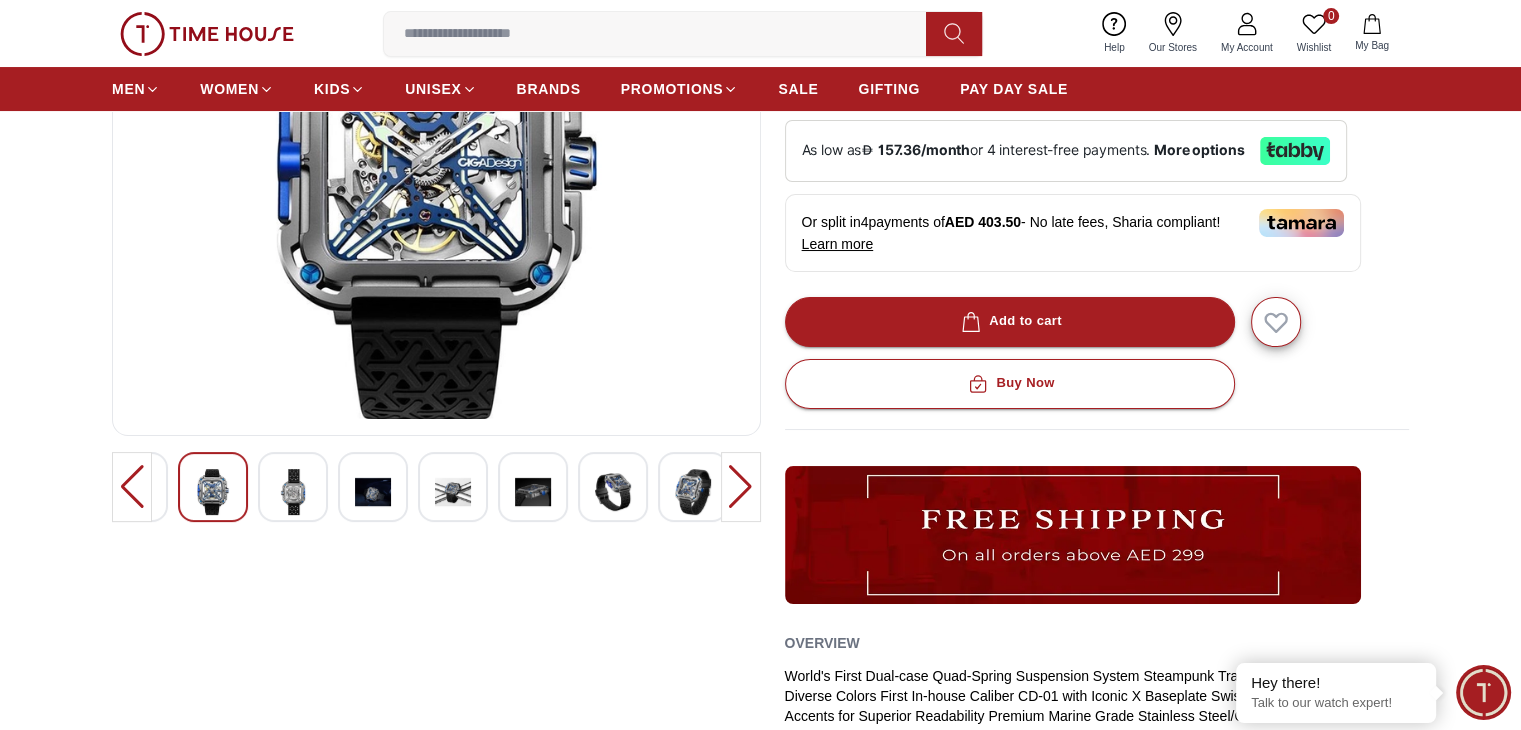 scroll, scrollTop: 300, scrollLeft: 0, axis: vertical 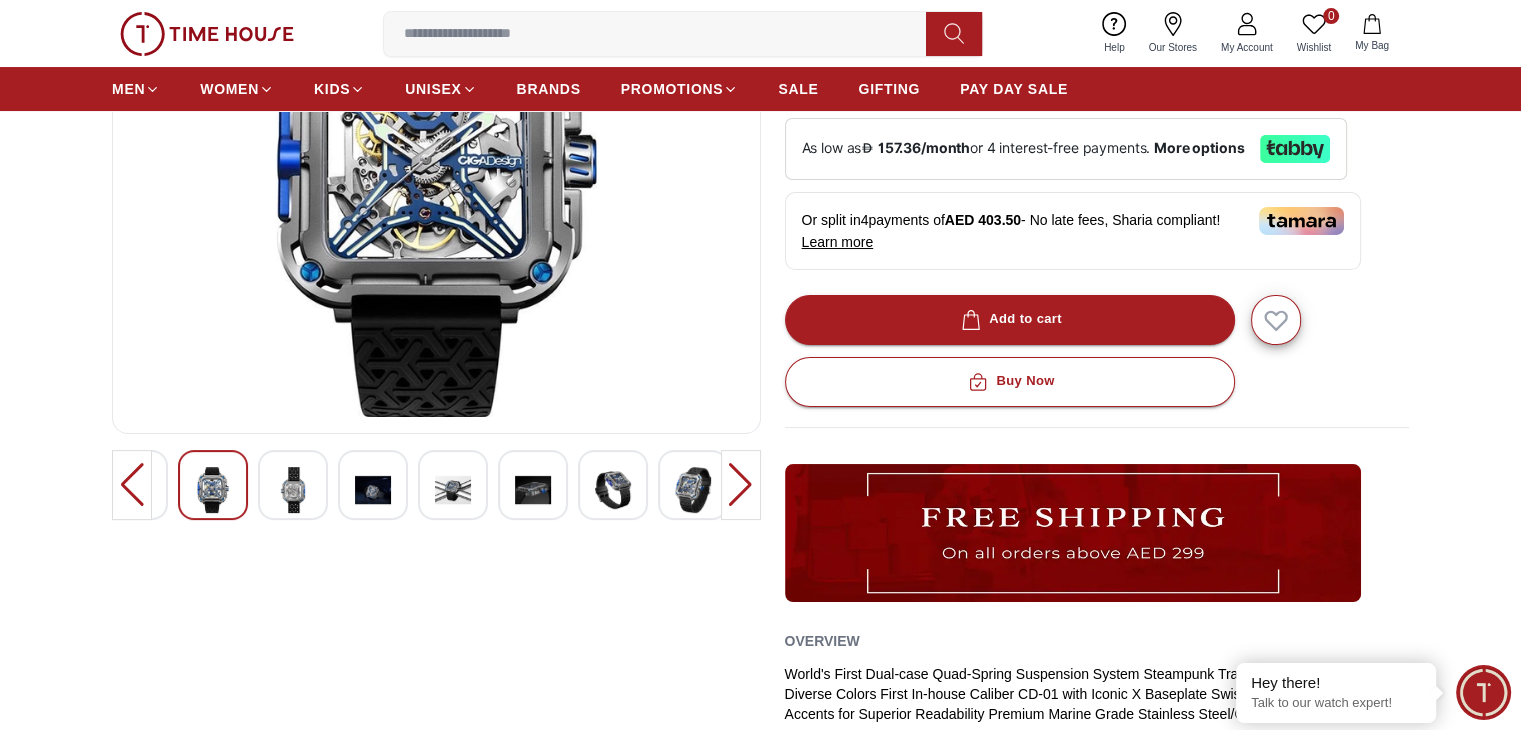 click at bounding box center (453, 490) 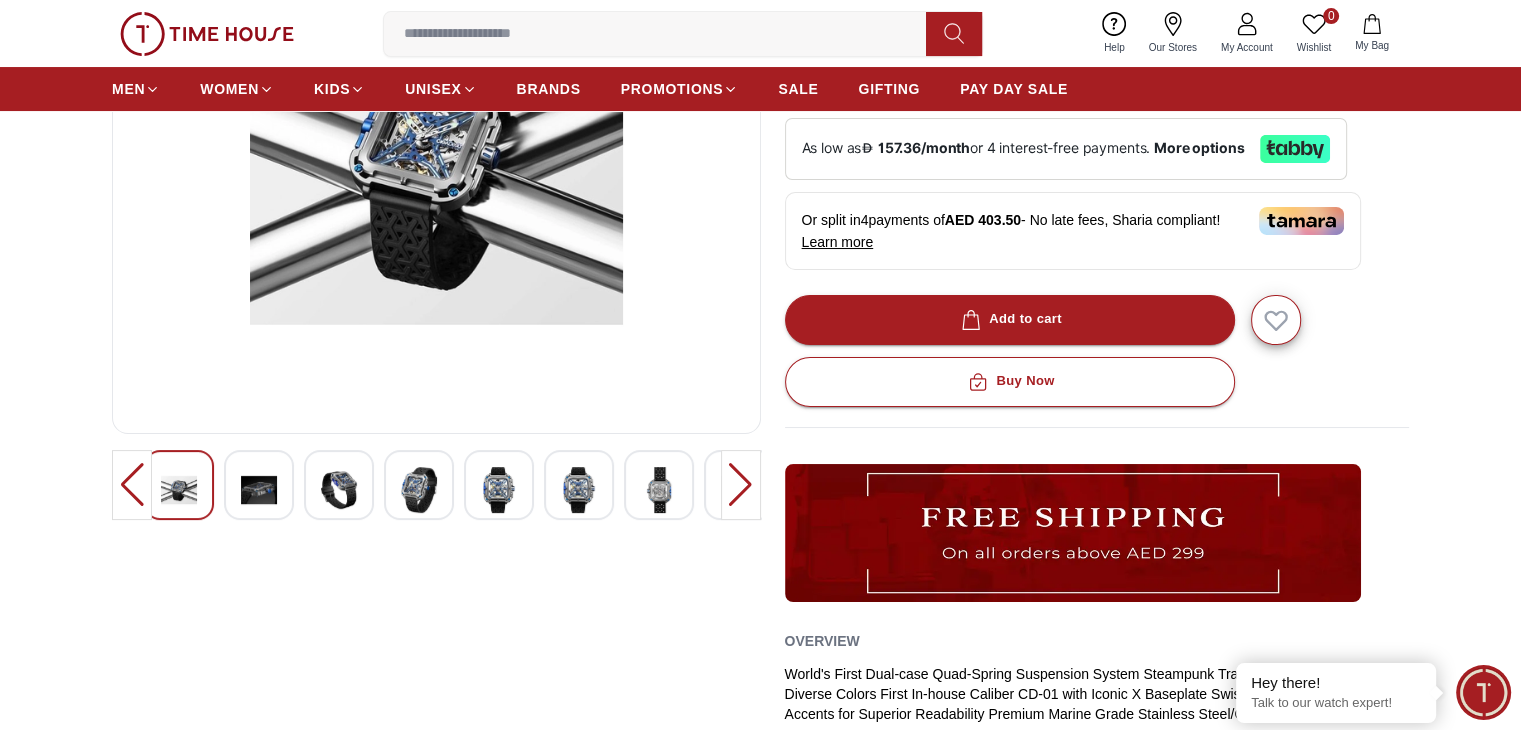 click at bounding box center (579, 485) 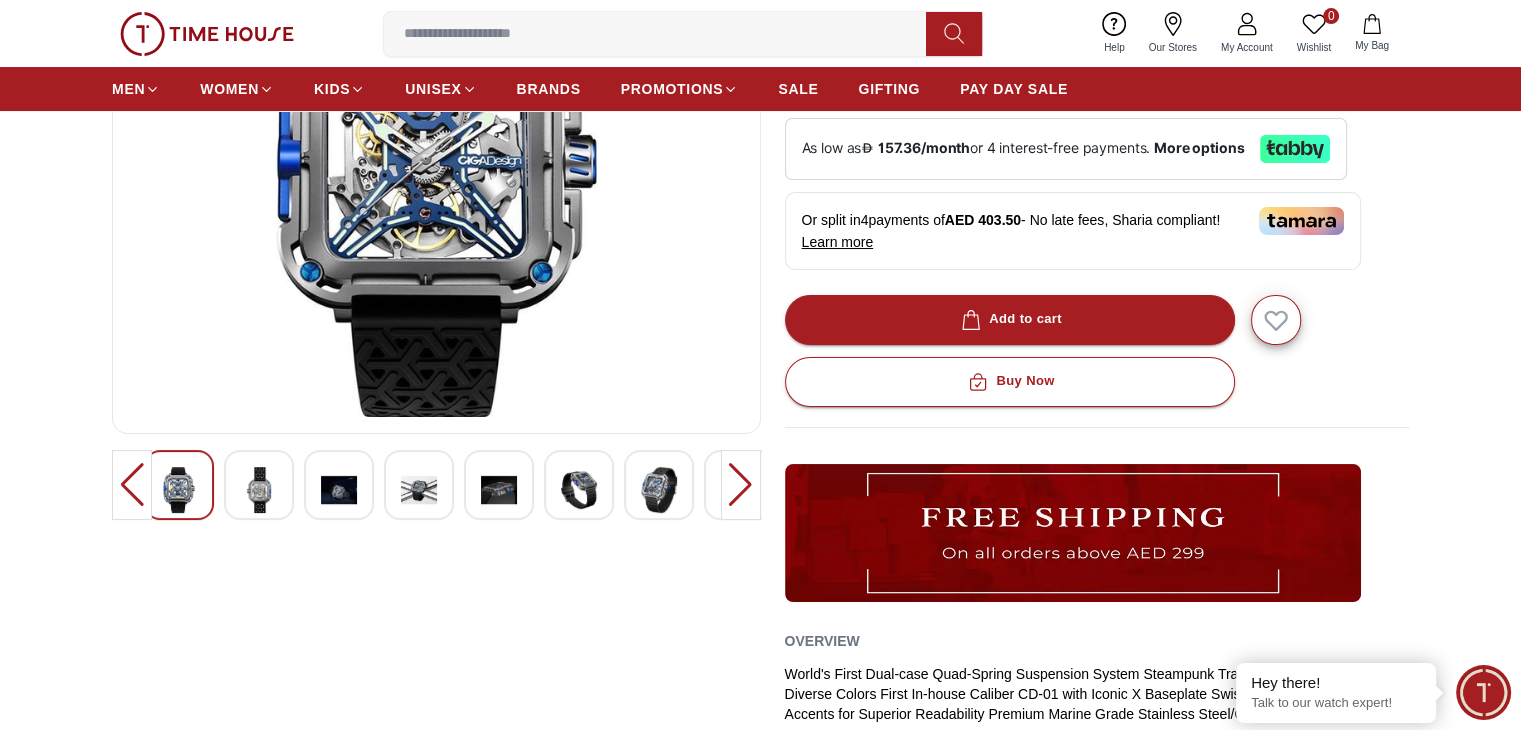 click at bounding box center (741, 485) 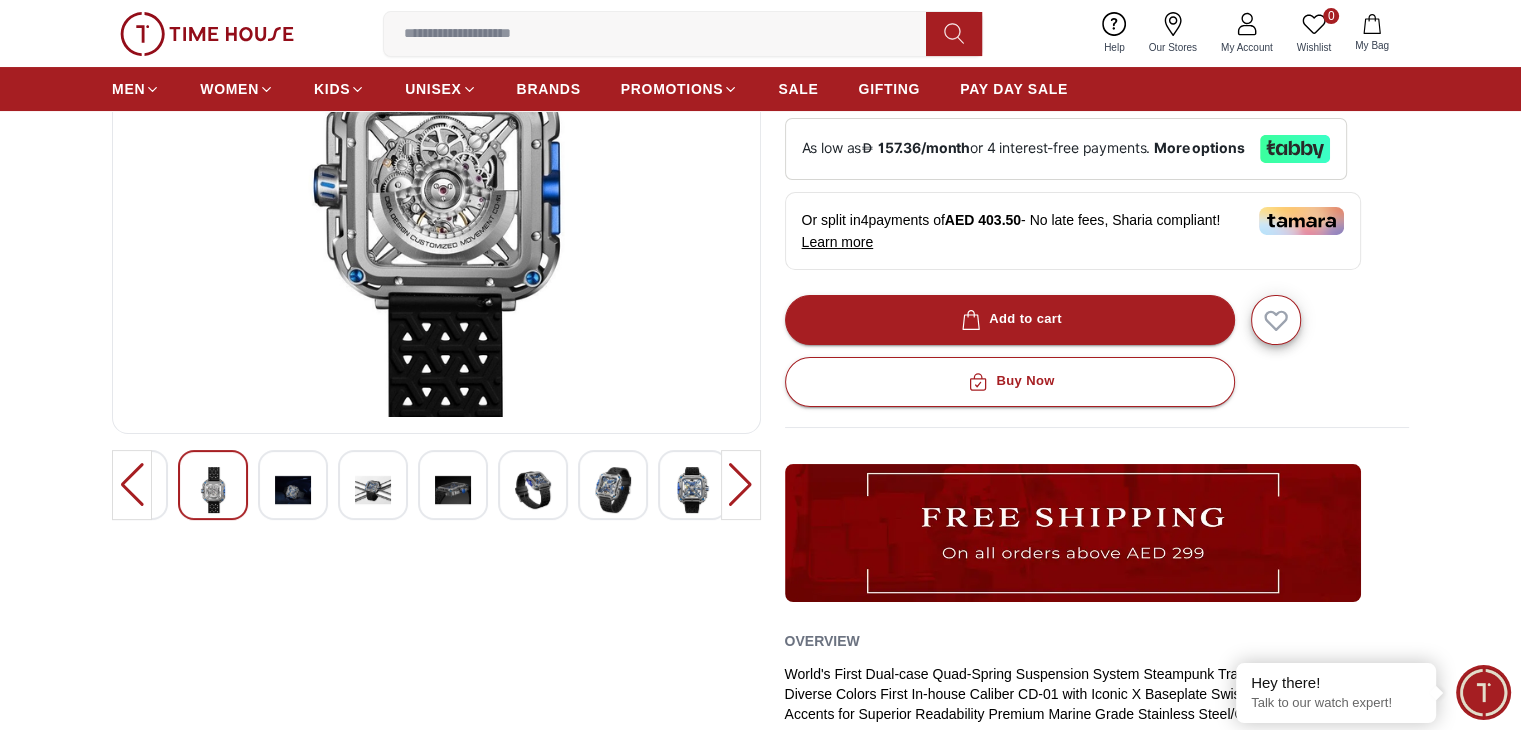 click at bounding box center [741, 485] 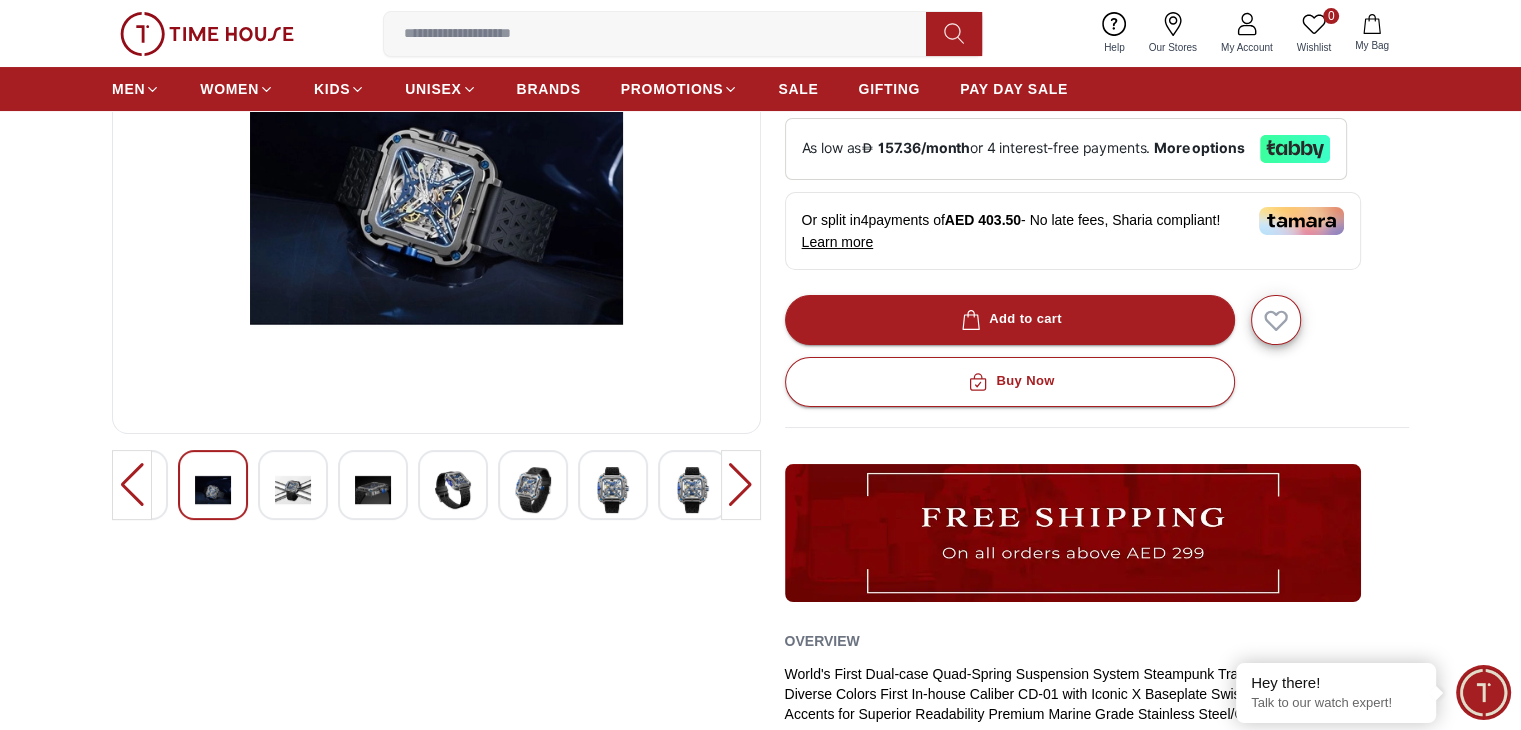 click at bounding box center [741, 485] 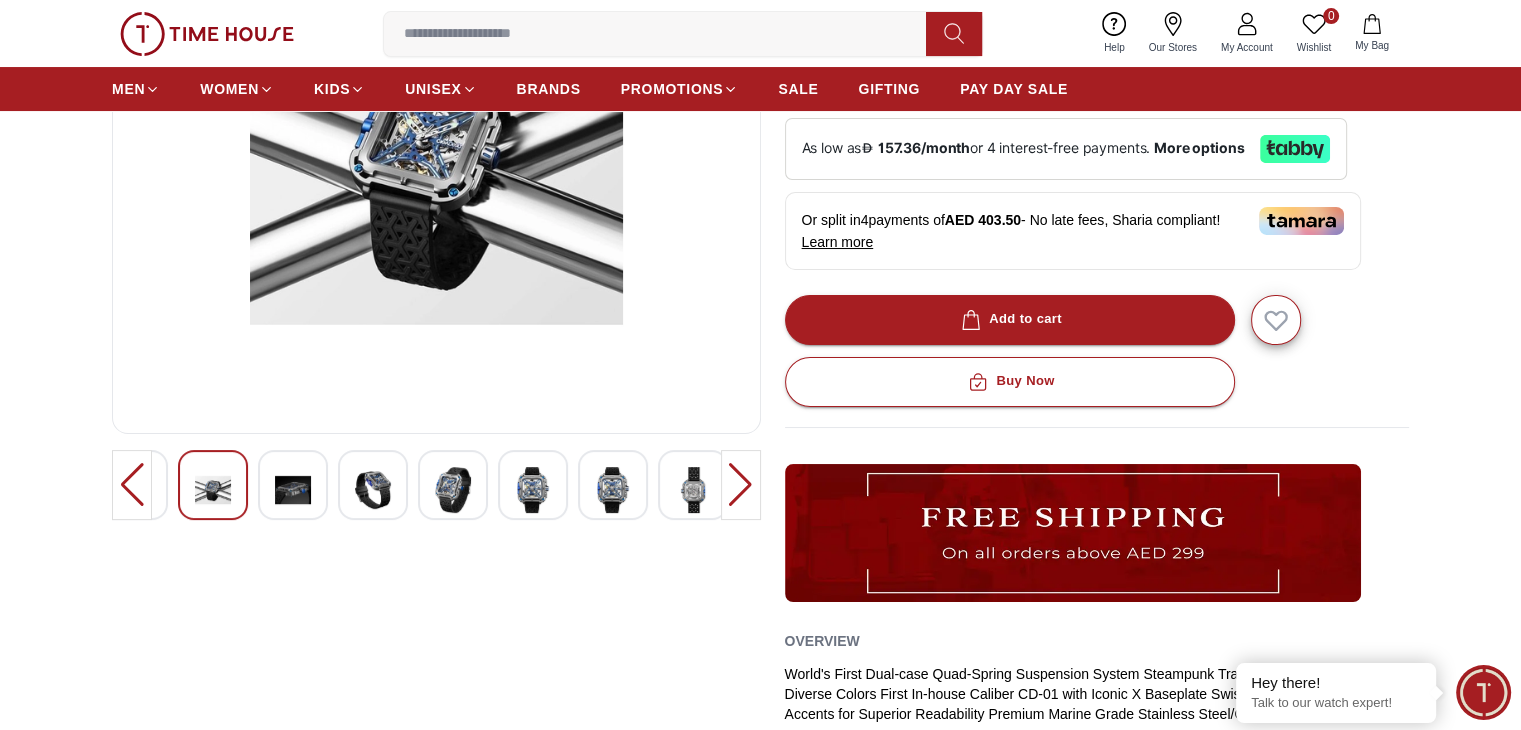 click at bounding box center (741, 485) 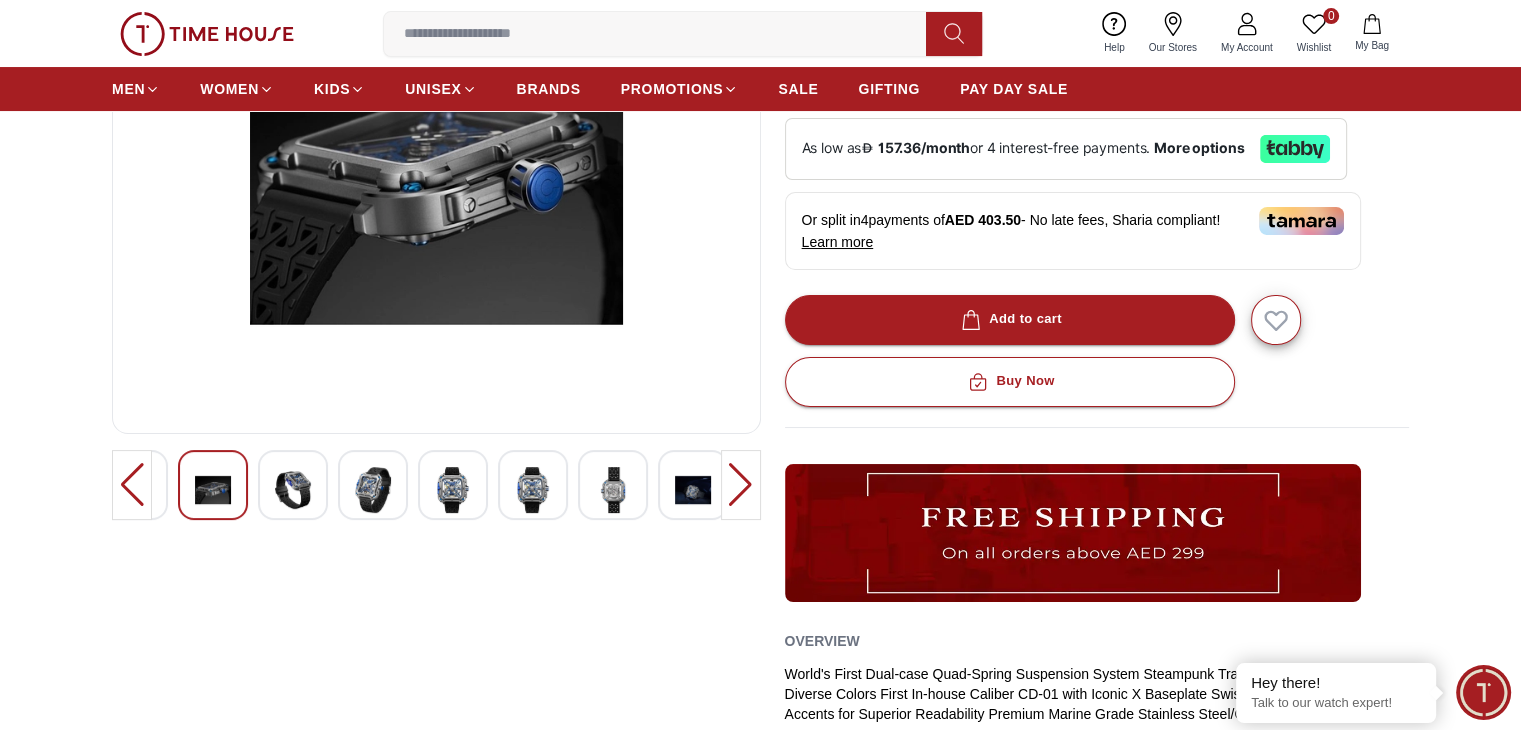 scroll, scrollTop: 0, scrollLeft: 0, axis: both 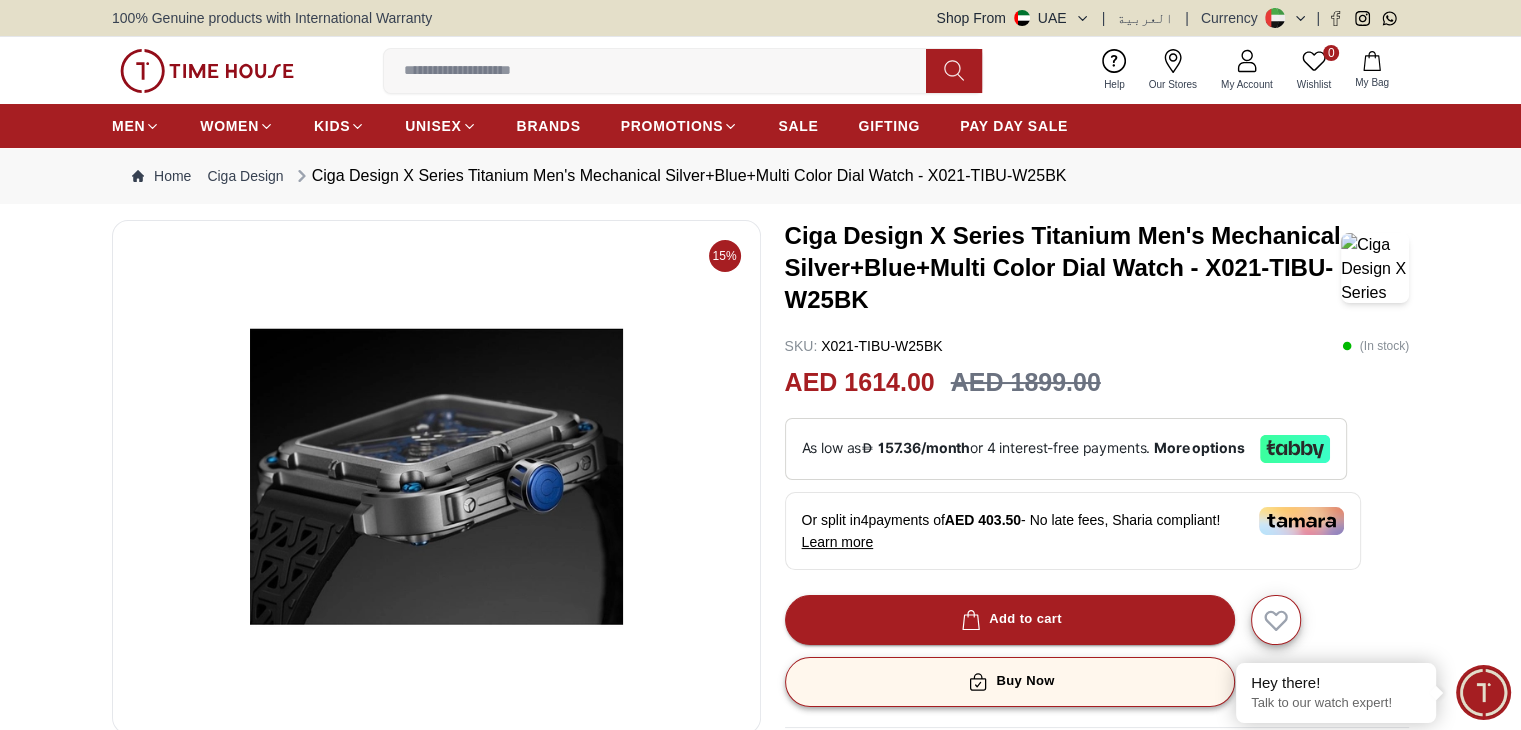 click on "Buy Now" at bounding box center (1009, 681) 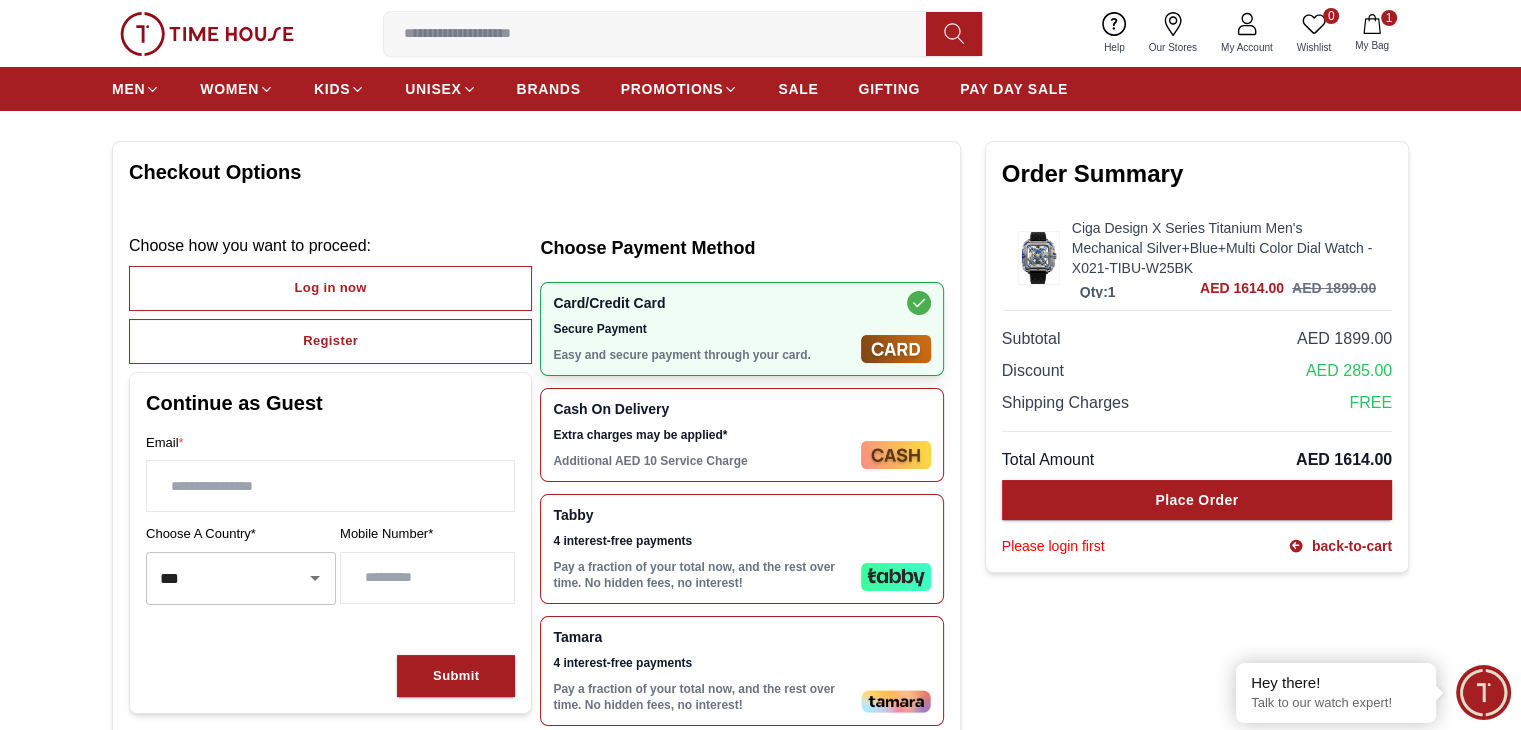 scroll, scrollTop: 100, scrollLeft: 0, axis: vertical 